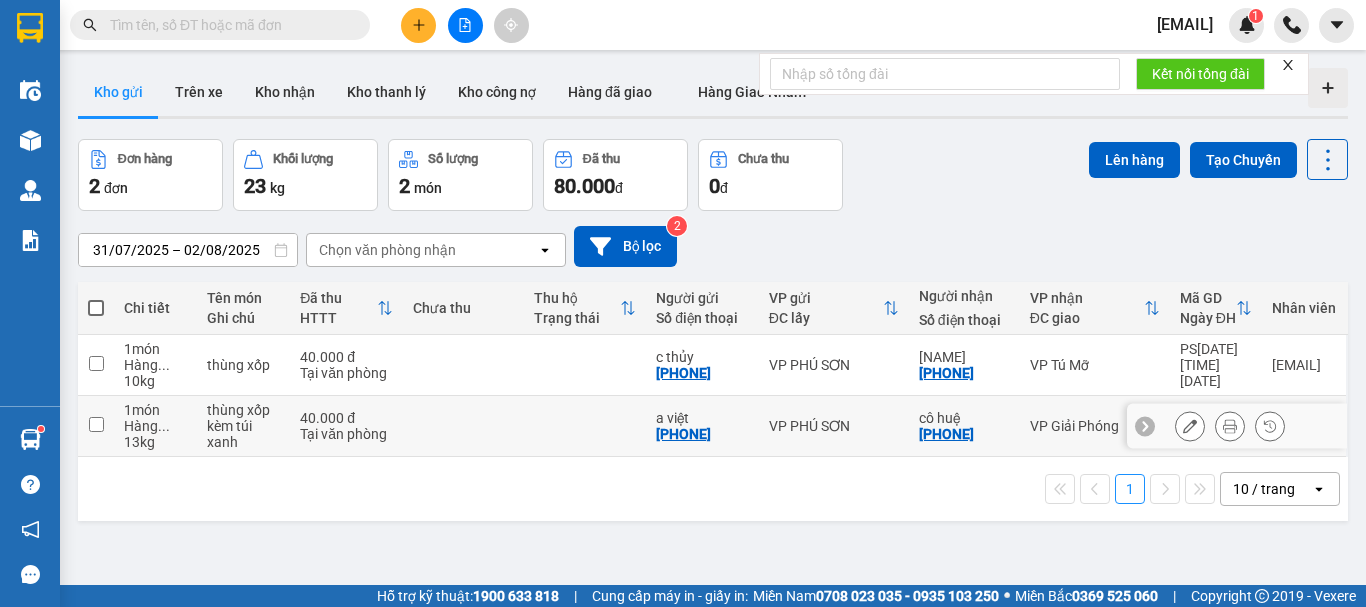 scroll, scrollTop: 0, scrollLeft: 0, axis: both 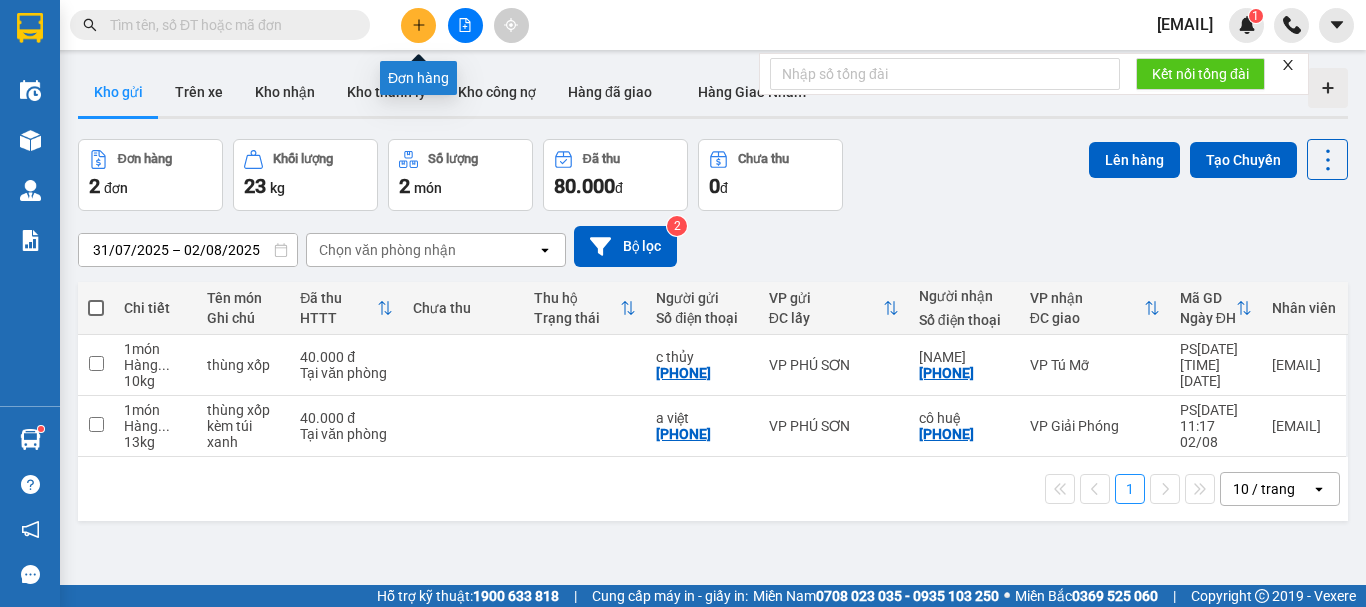 click 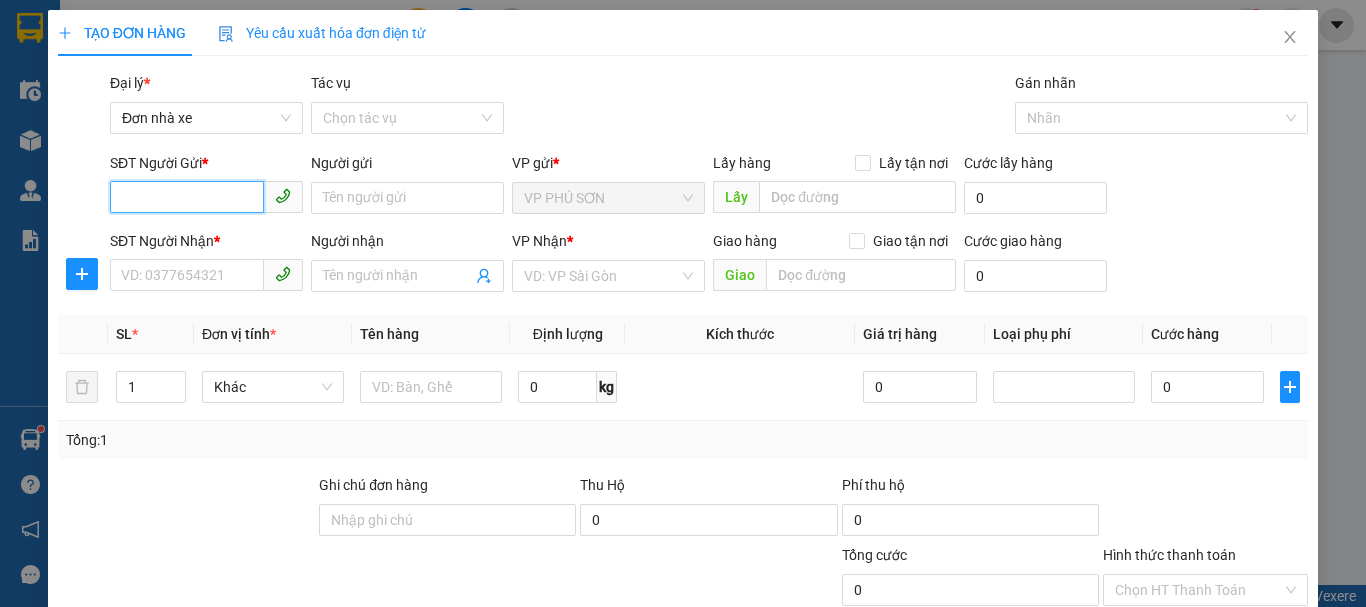 click on "SĐT Người Gửi  *" at bounding box center (187, 197) 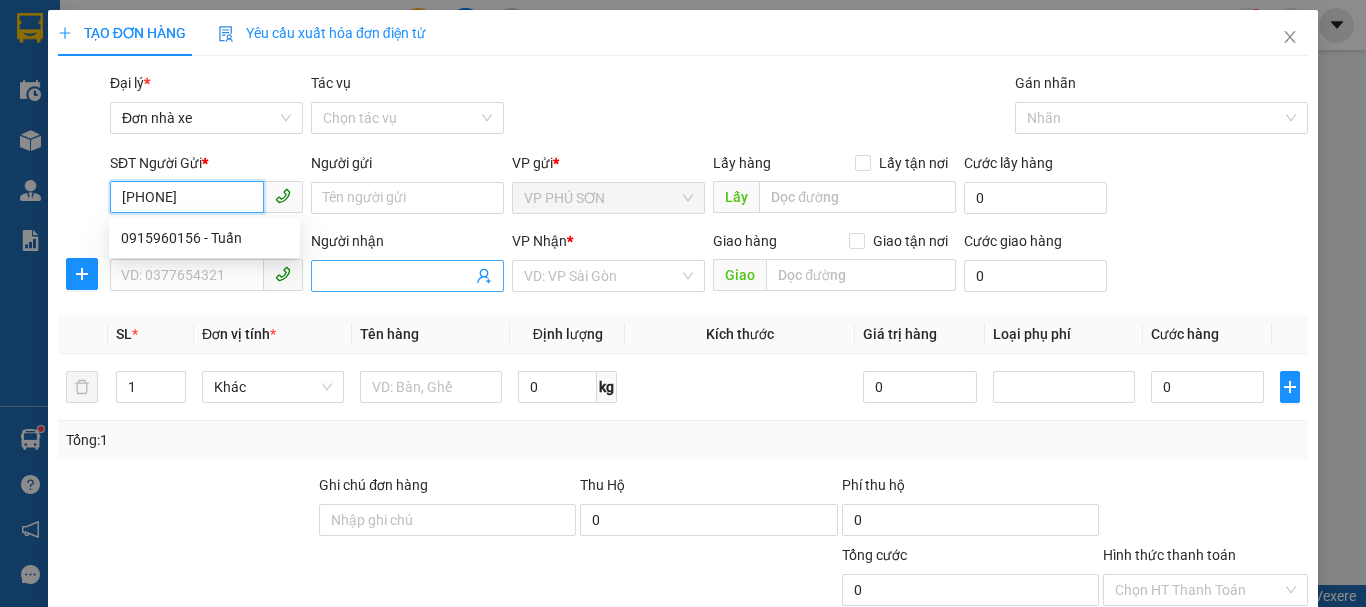 type on "0915960156" 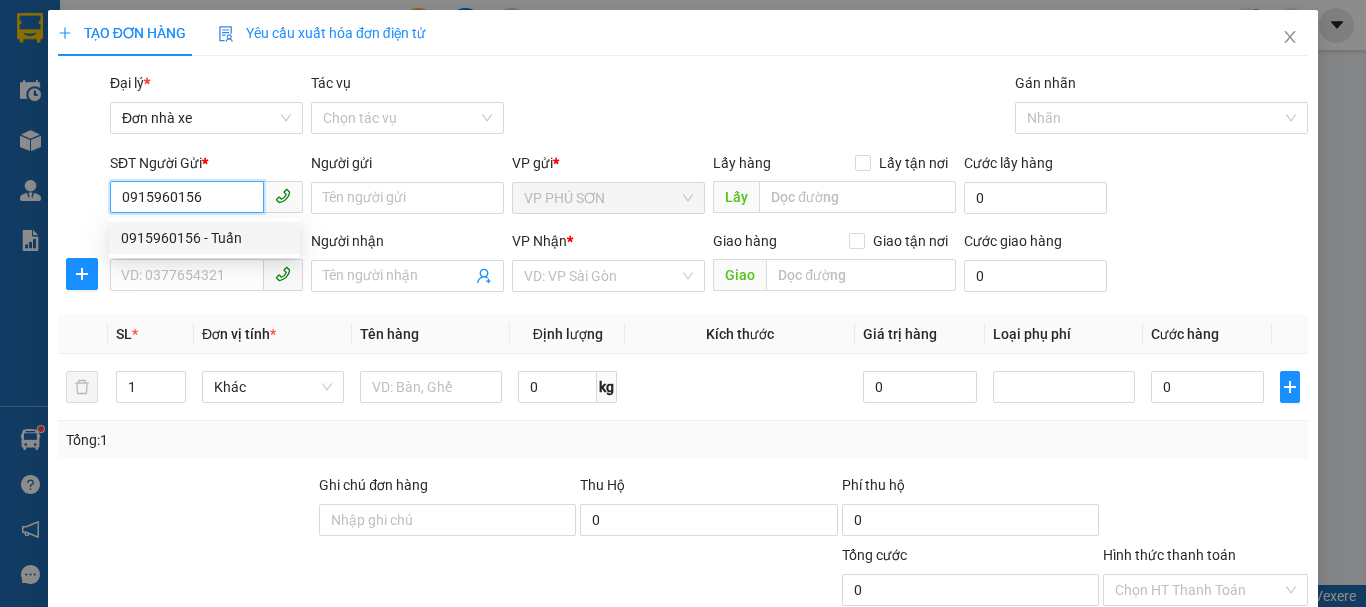 click on "0915960156 - Tuấn" at bounding box center (204, 238) 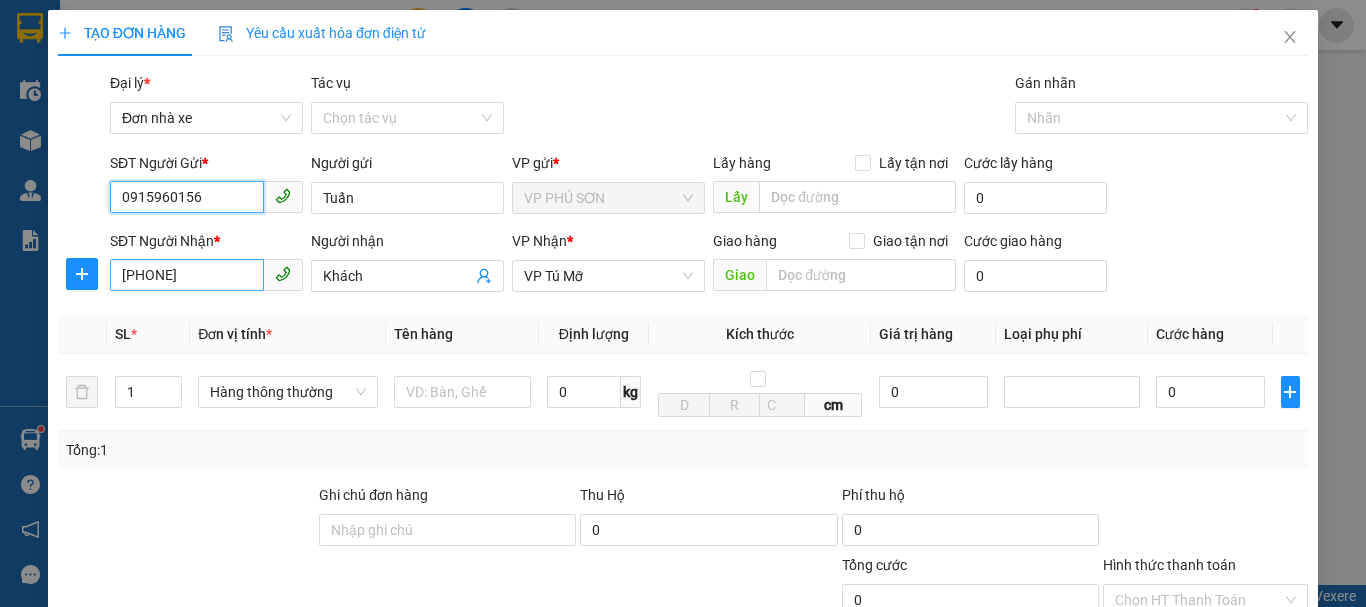type on "0915960156" 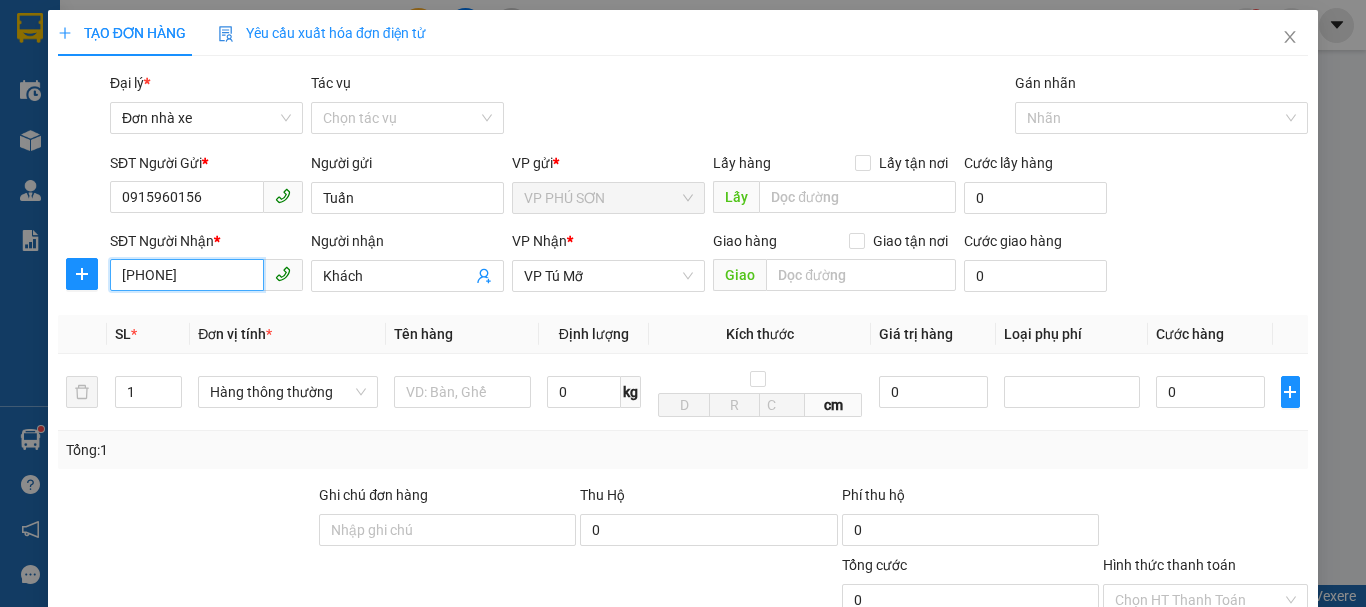 click on "[PHONE]" at bounding box center [187, 275] 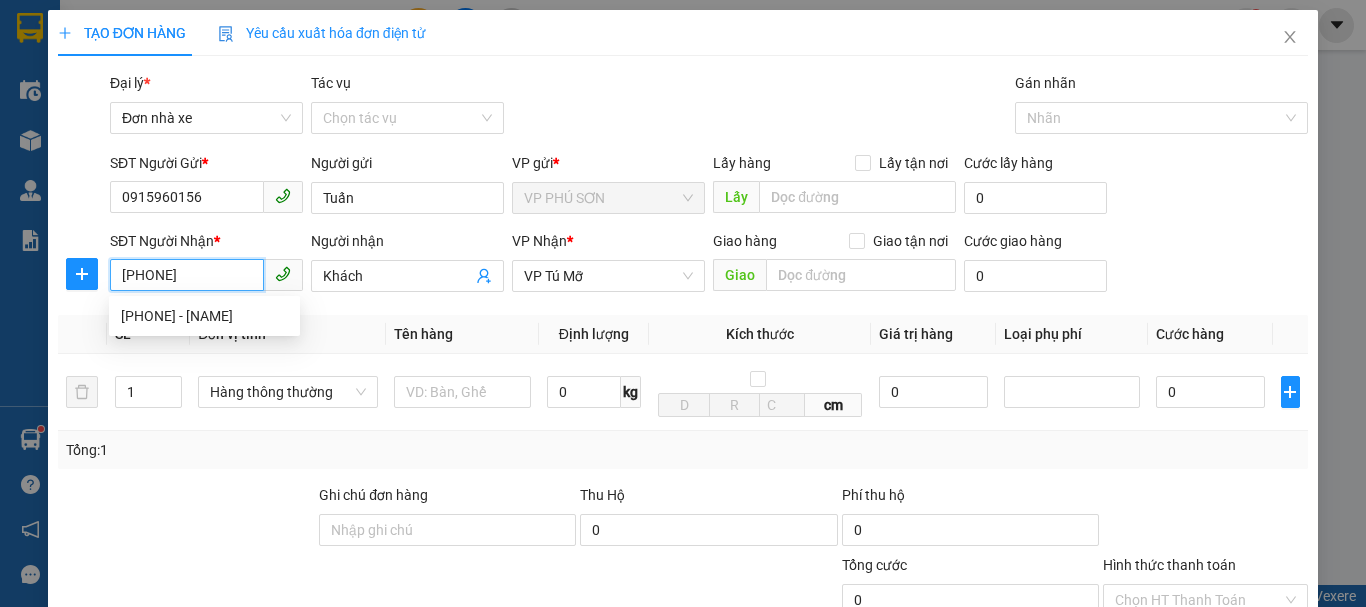 type on "[PHONE]" 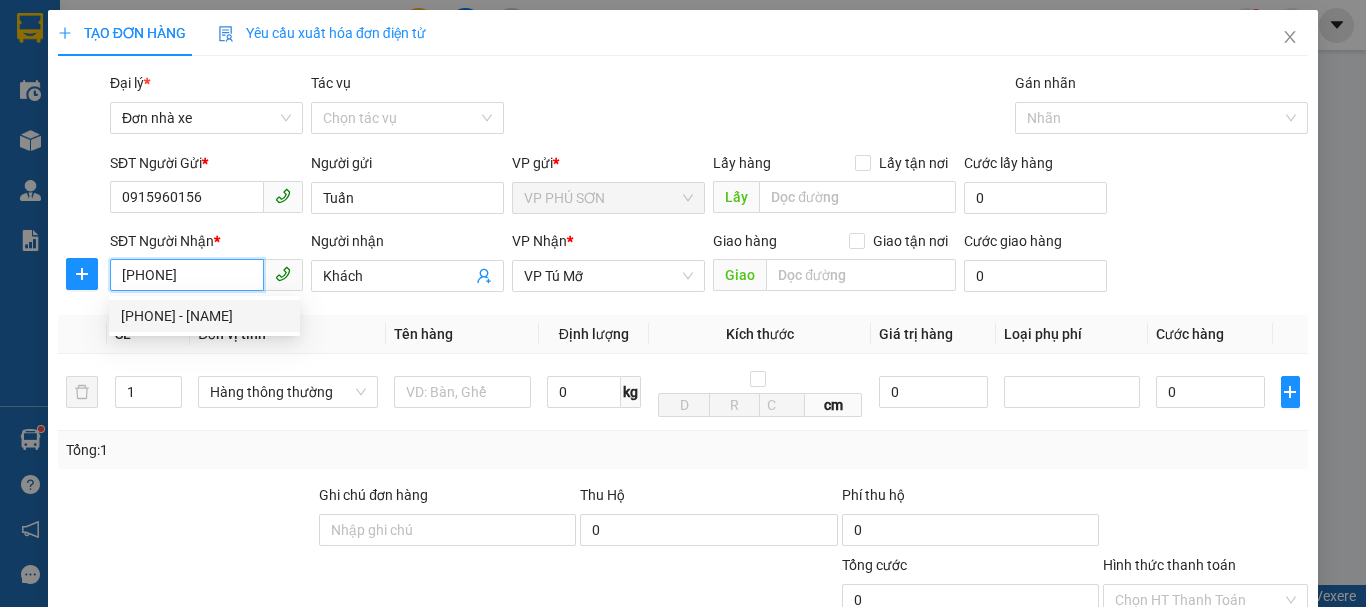 click on "[PHONE] - [NAME]" at bounding box center (204, 316) 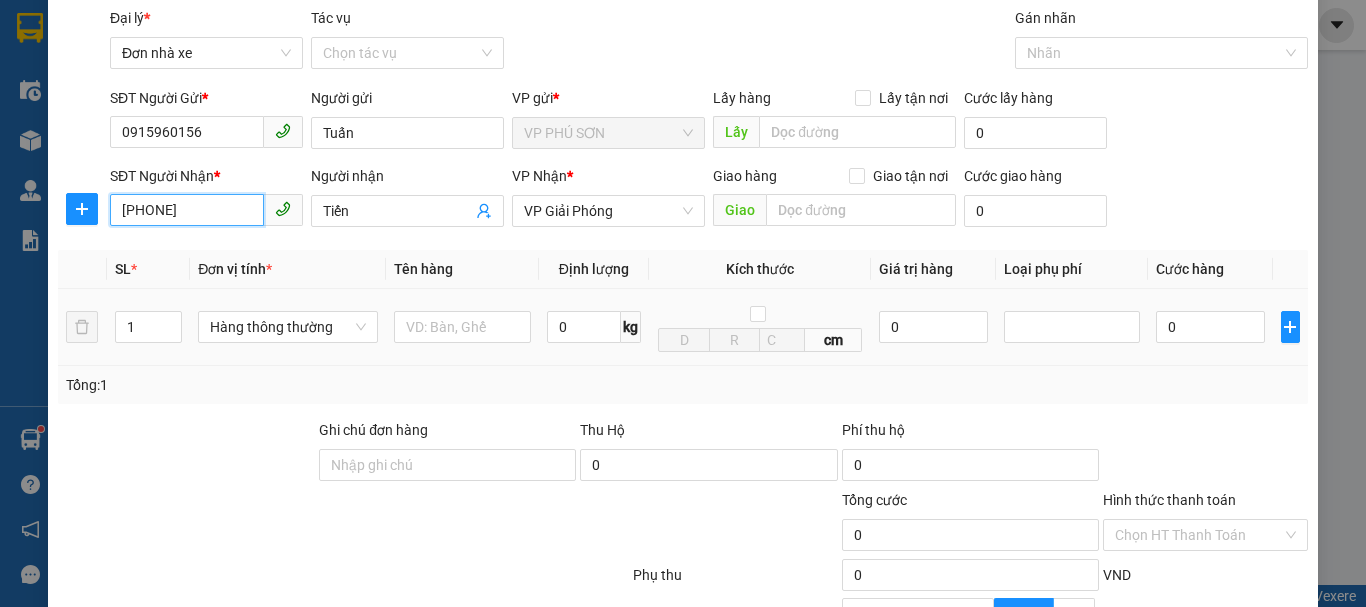 scroll, scrollTop: 100, scrollLeft: 0, axis: vertical 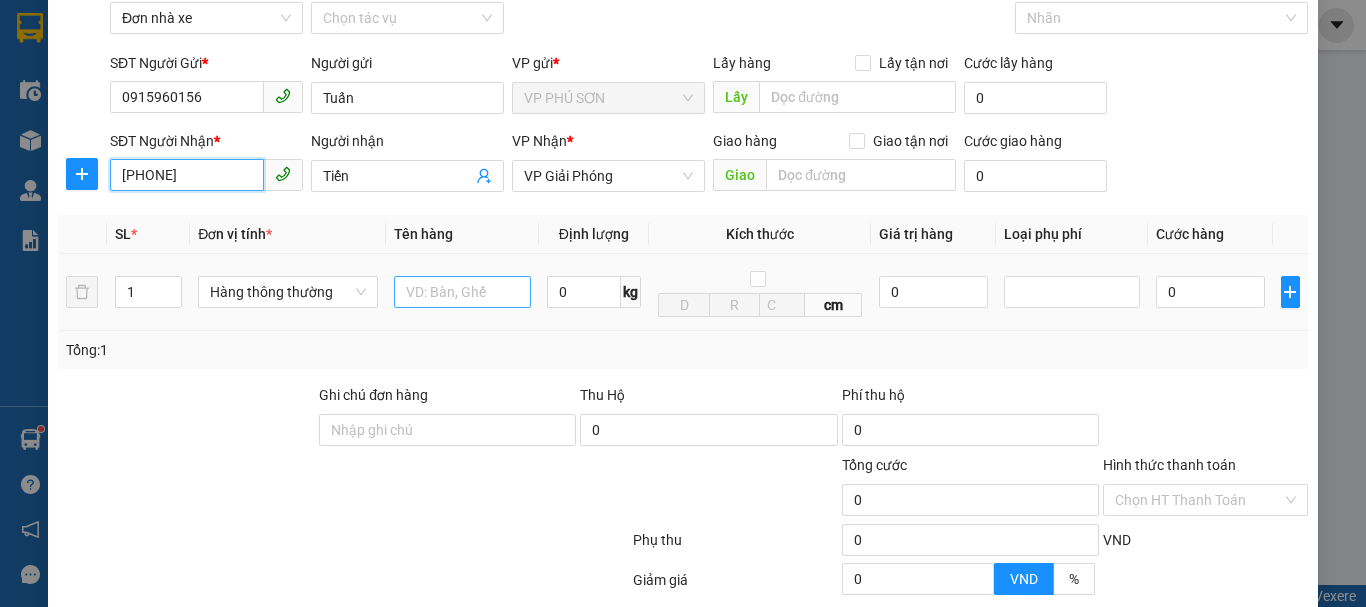 type on "[PHONE]" 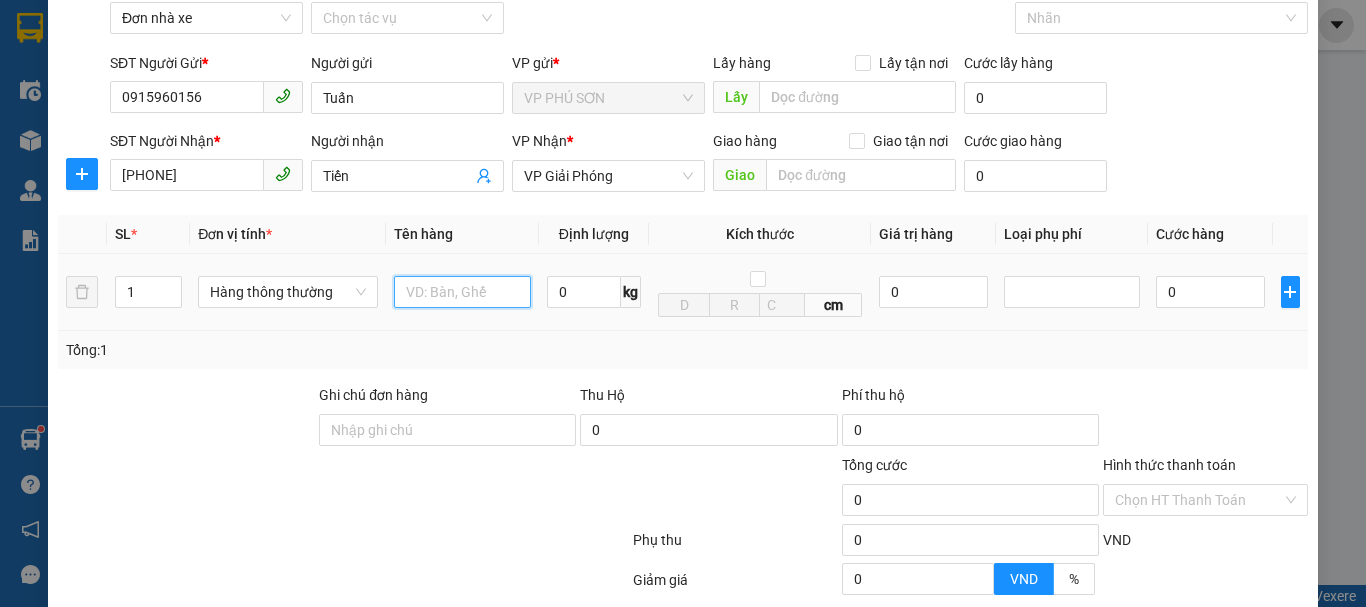 click at bounding box center (462, 292) 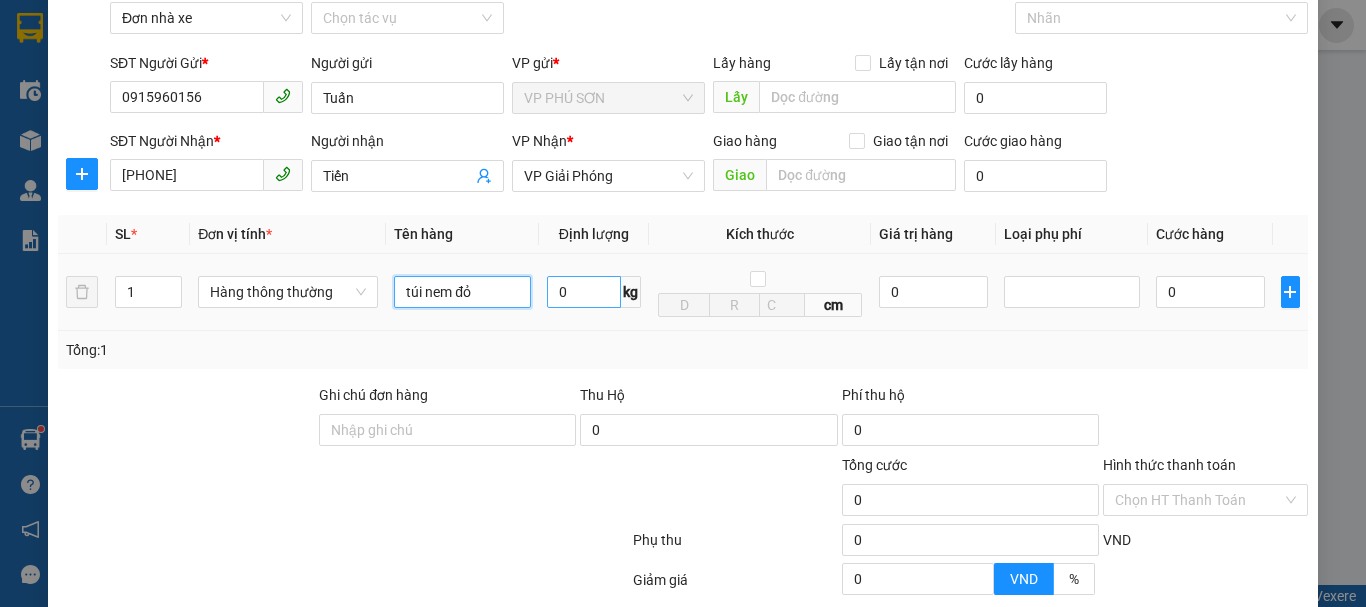 type on "túi nem đỏ" 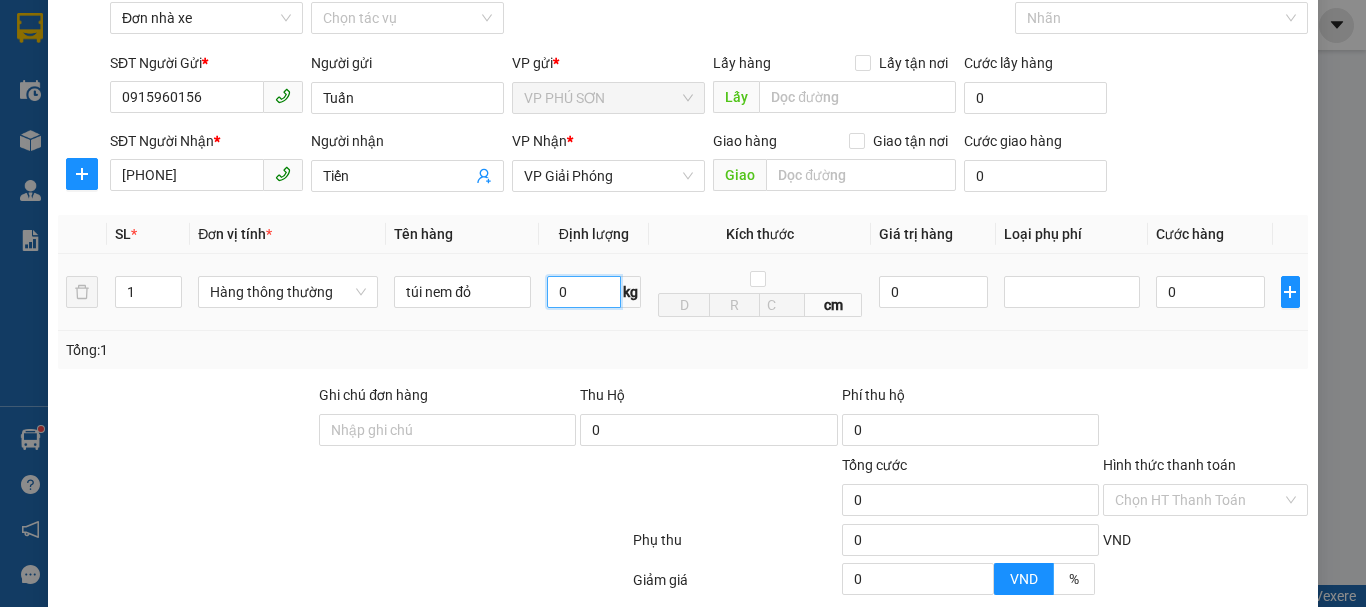 click on "0" at bounding box center [584, 292] 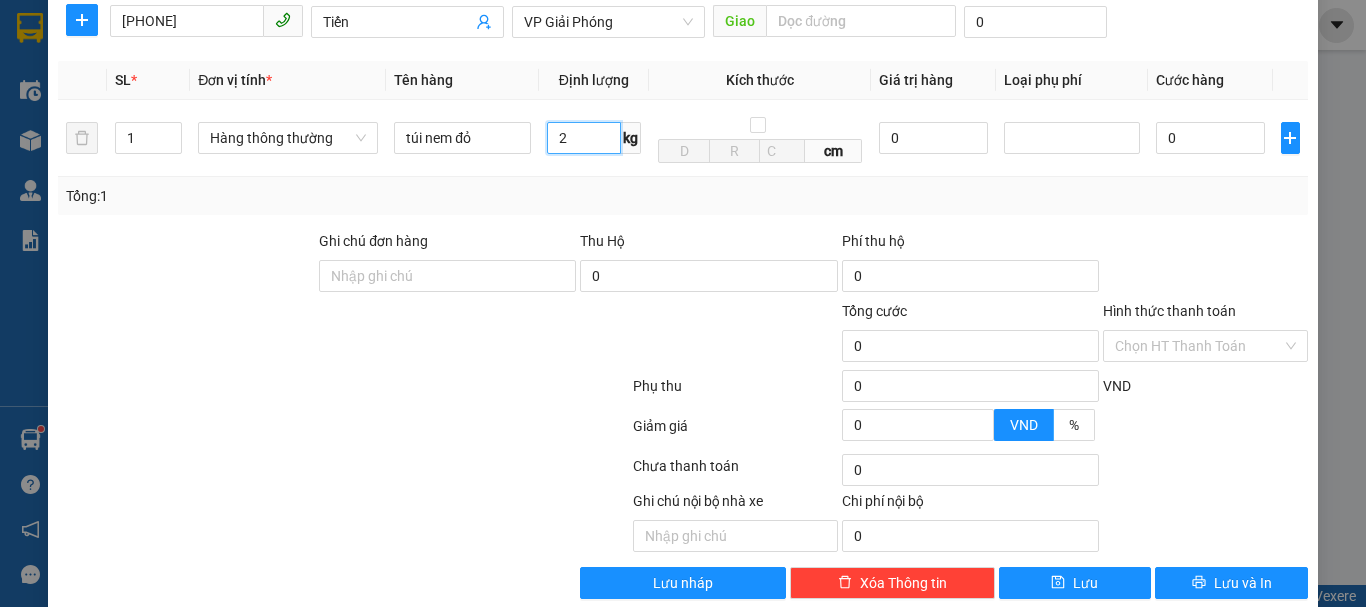 scroll, scrollTop: 286, scrollLeft: 0, axis: vertical 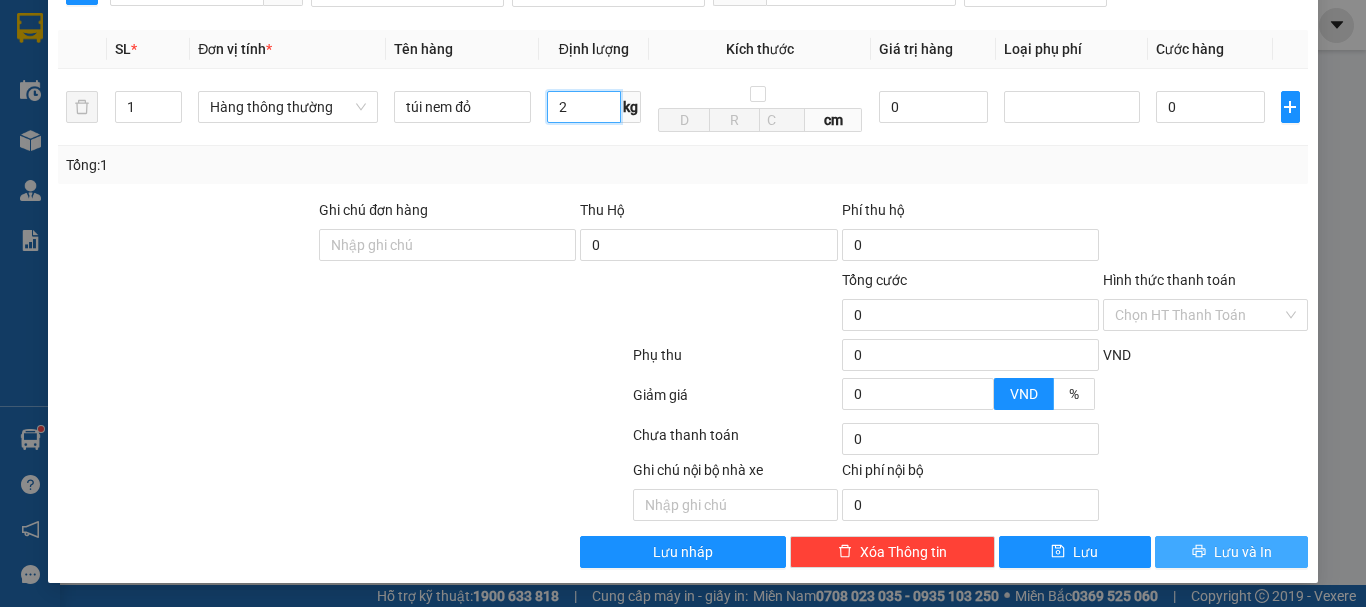 type on "2" 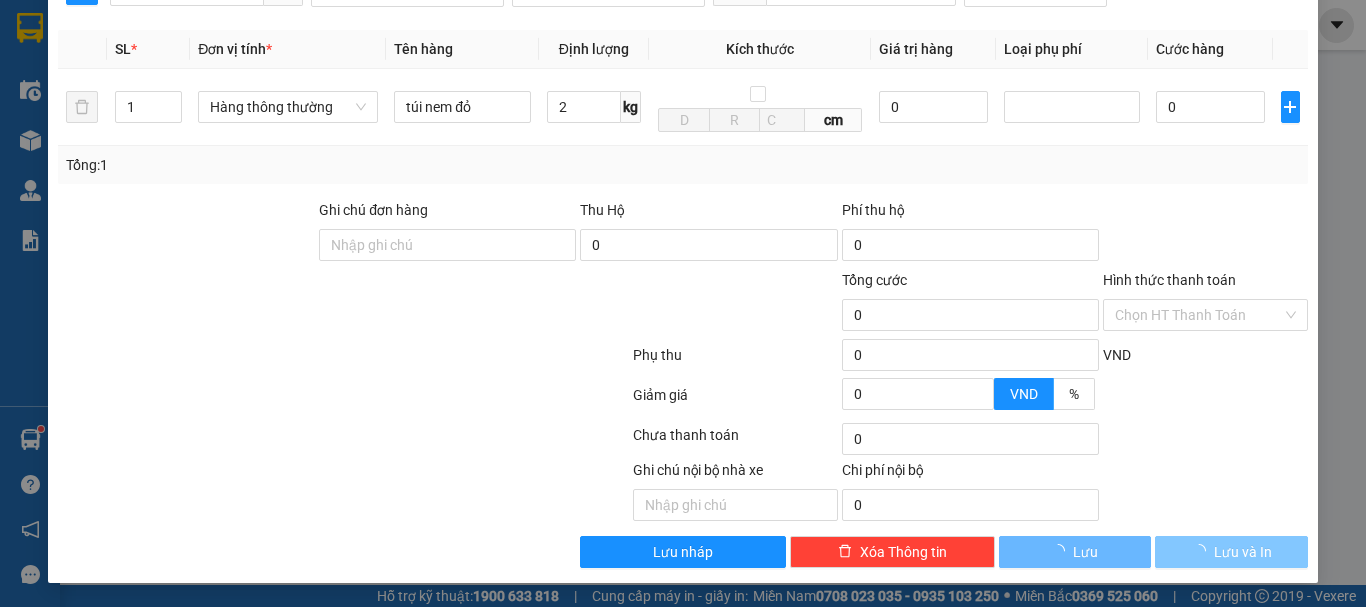 click on "Lưu và In" at bounding box center (1243, 552) 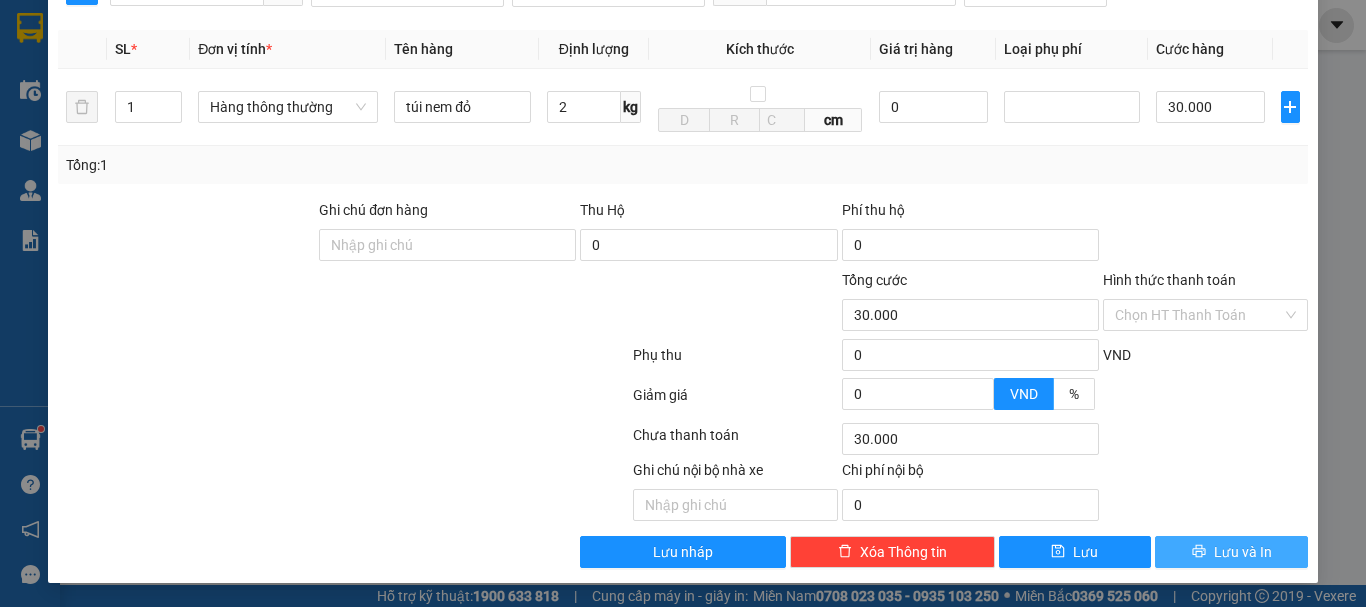 click on "Lưu và In" at bounding box center [1243, 552] 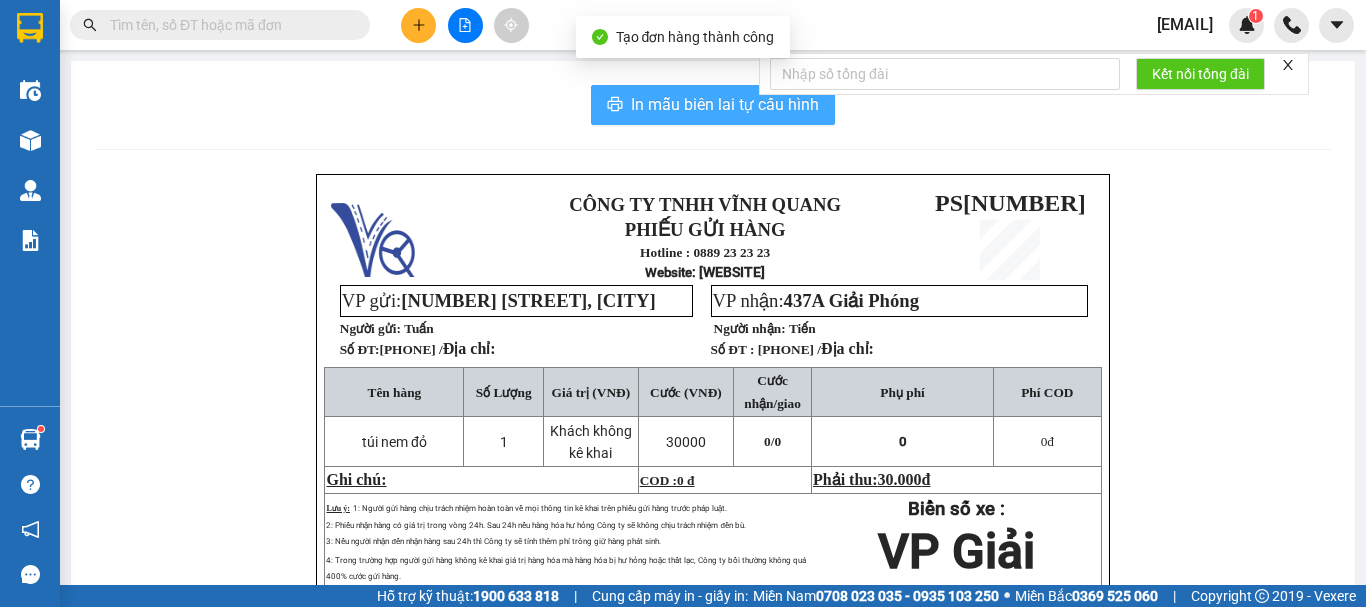 click on "In mẫu biên lai tự cấu hình" at bounding box center (725, 104) 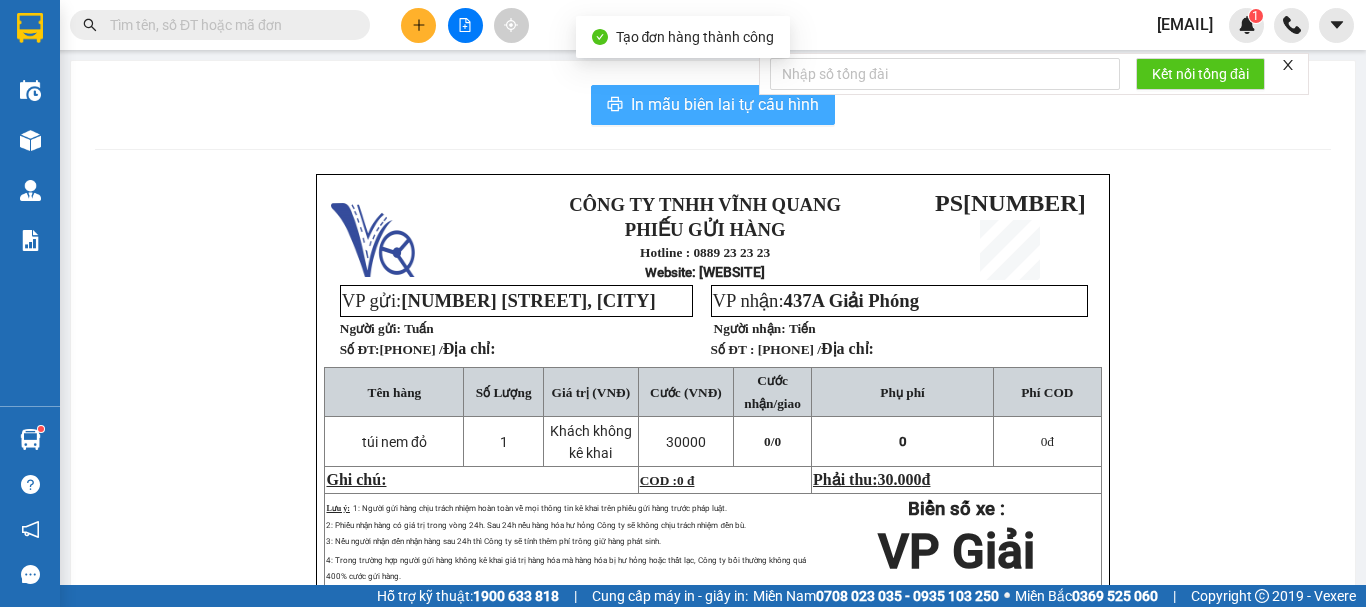 scroll, scrollTop: 0, scrollLeft: 0, axis: both 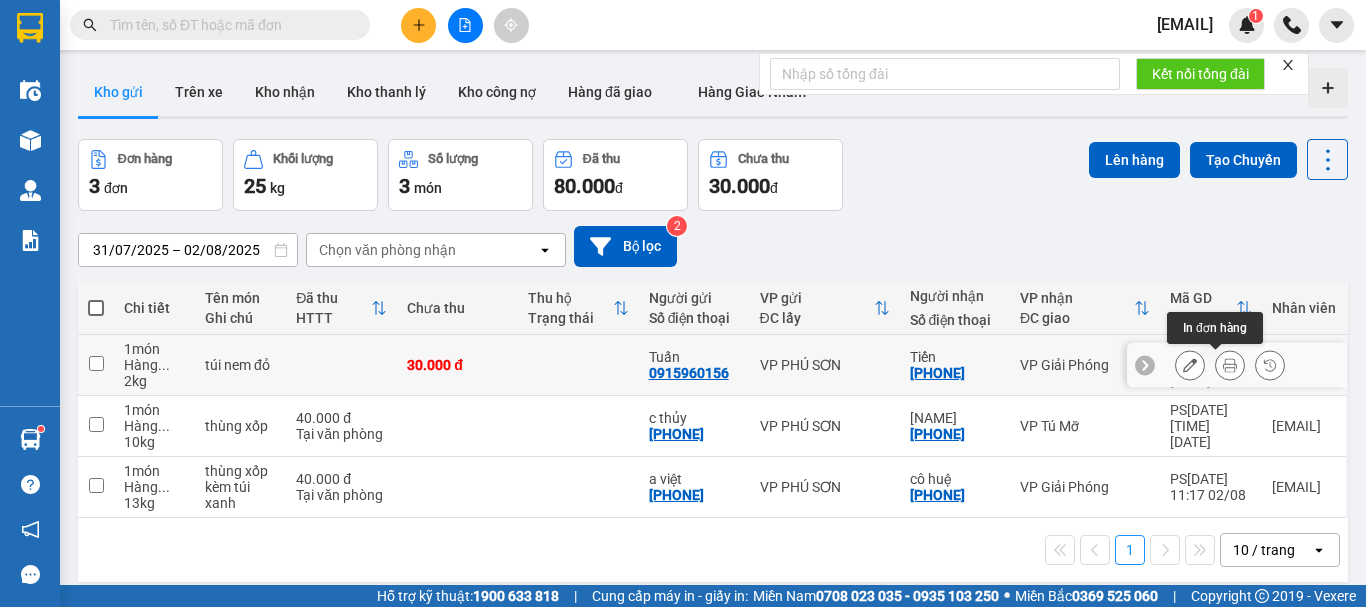click 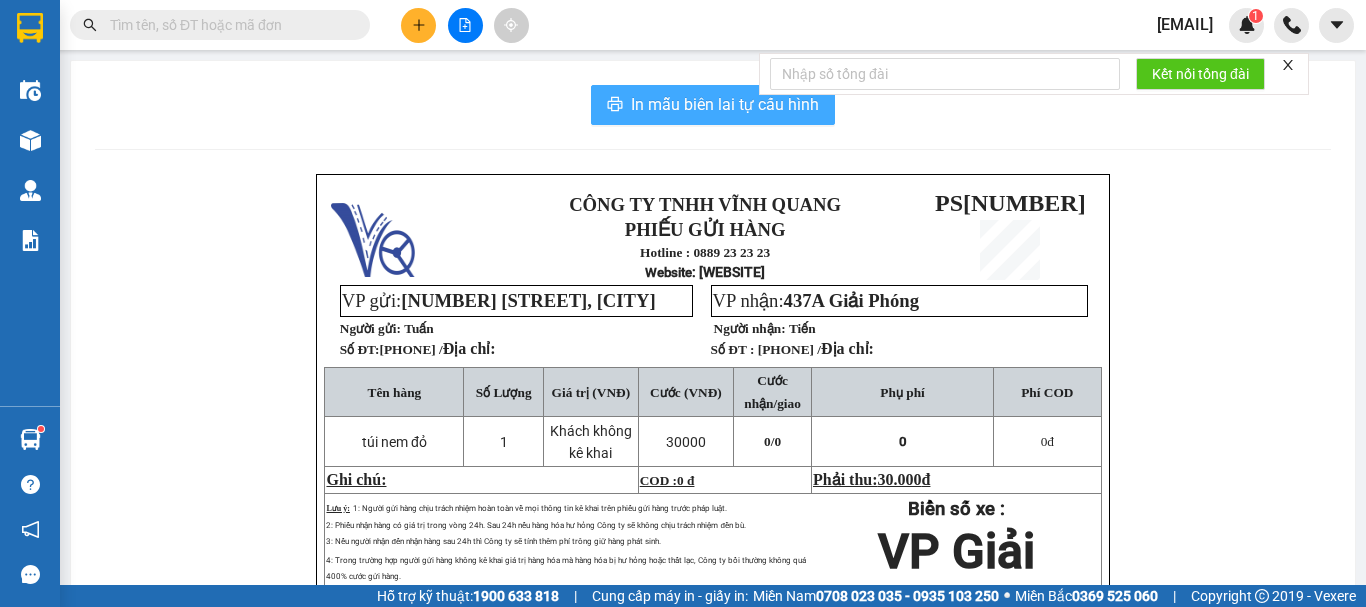 click on "In mẫu biên lai tự cấu hình" at bounding box center [713, 105] 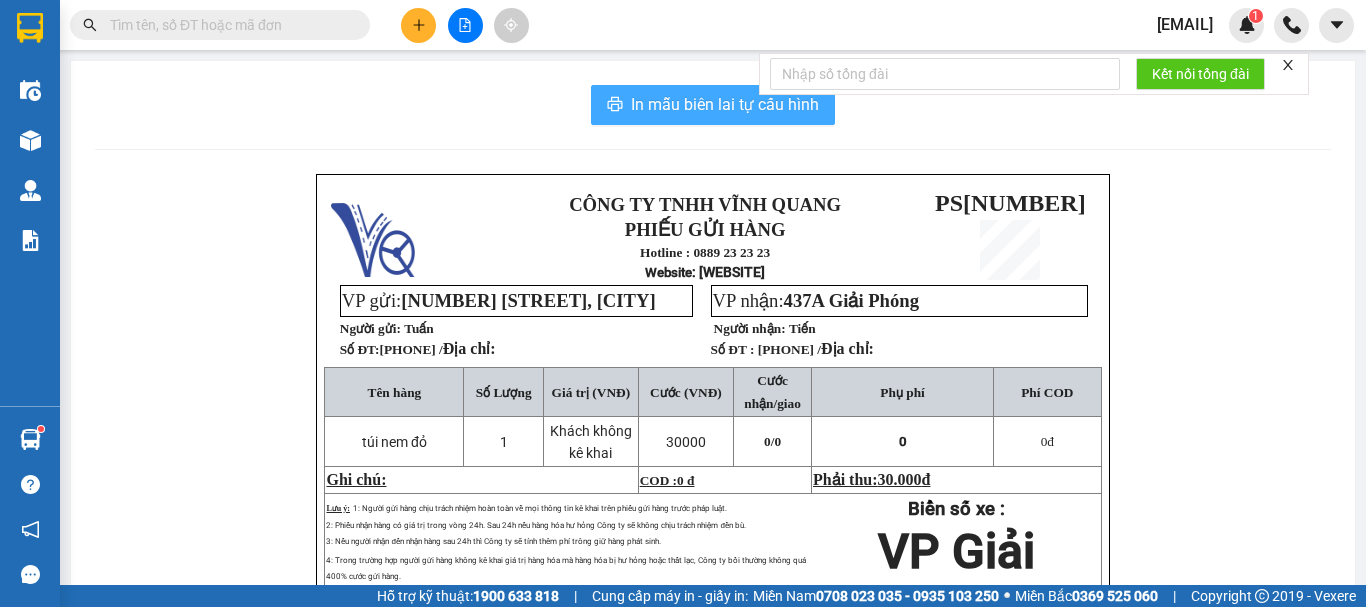 scroll, scrollTop: 0, scrollLeft: 0, axis: both 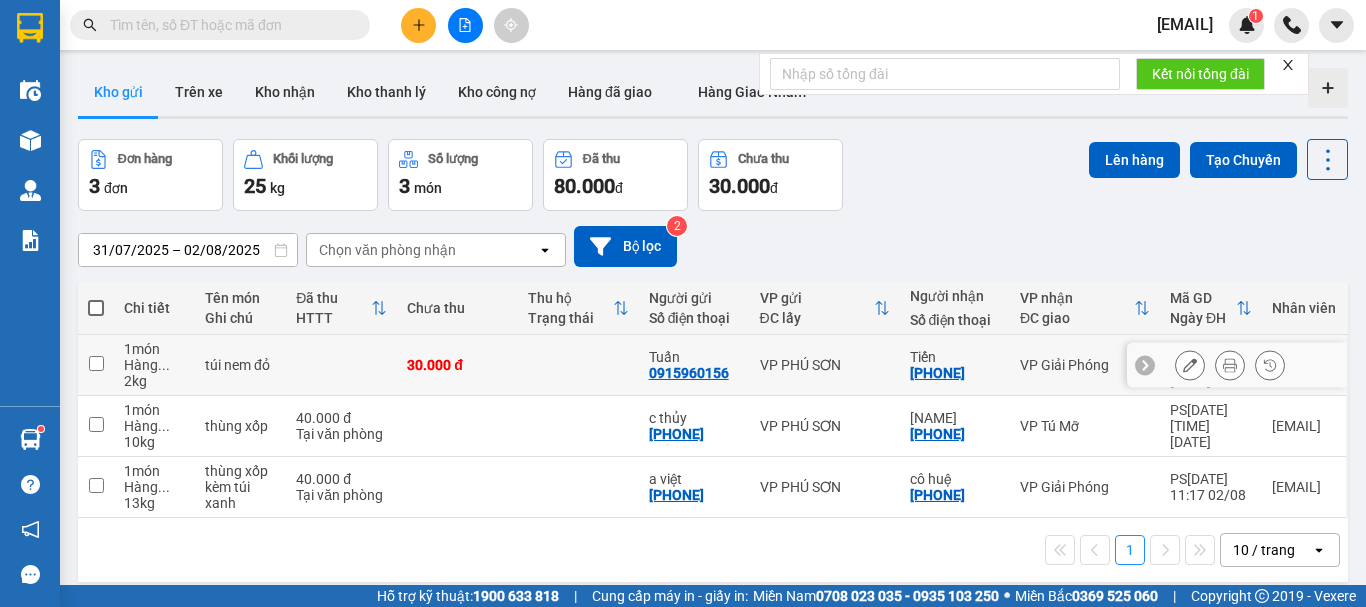click at bounding box center [96, 363] 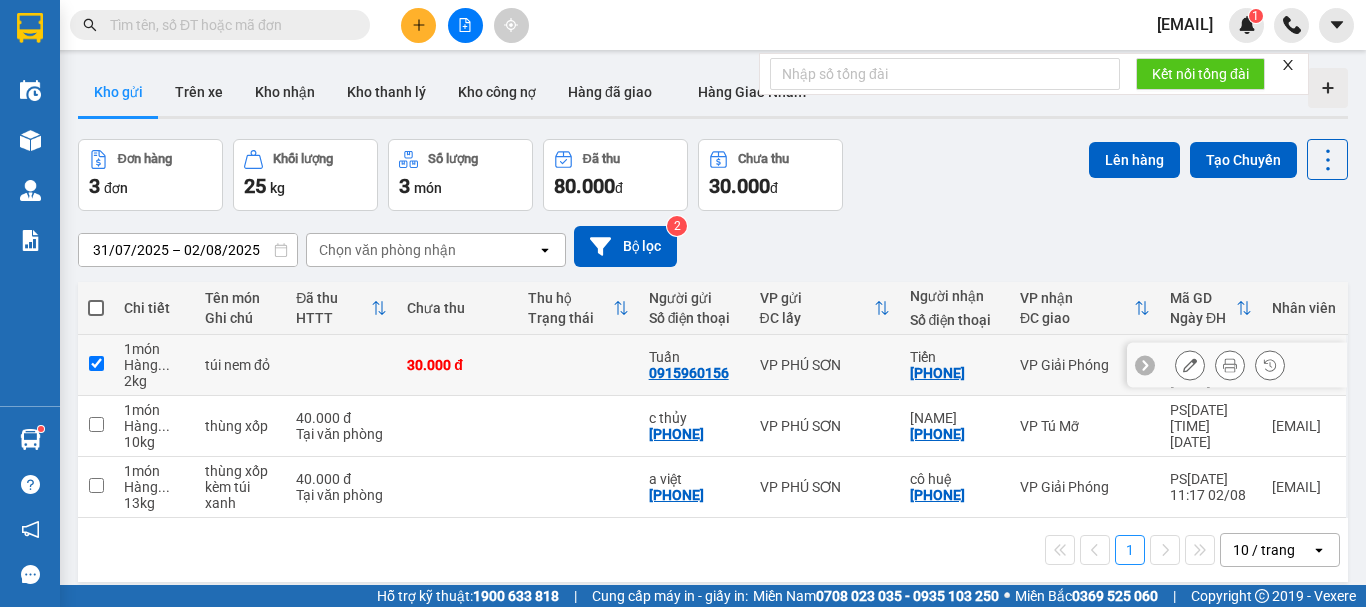 checkbox on "true" 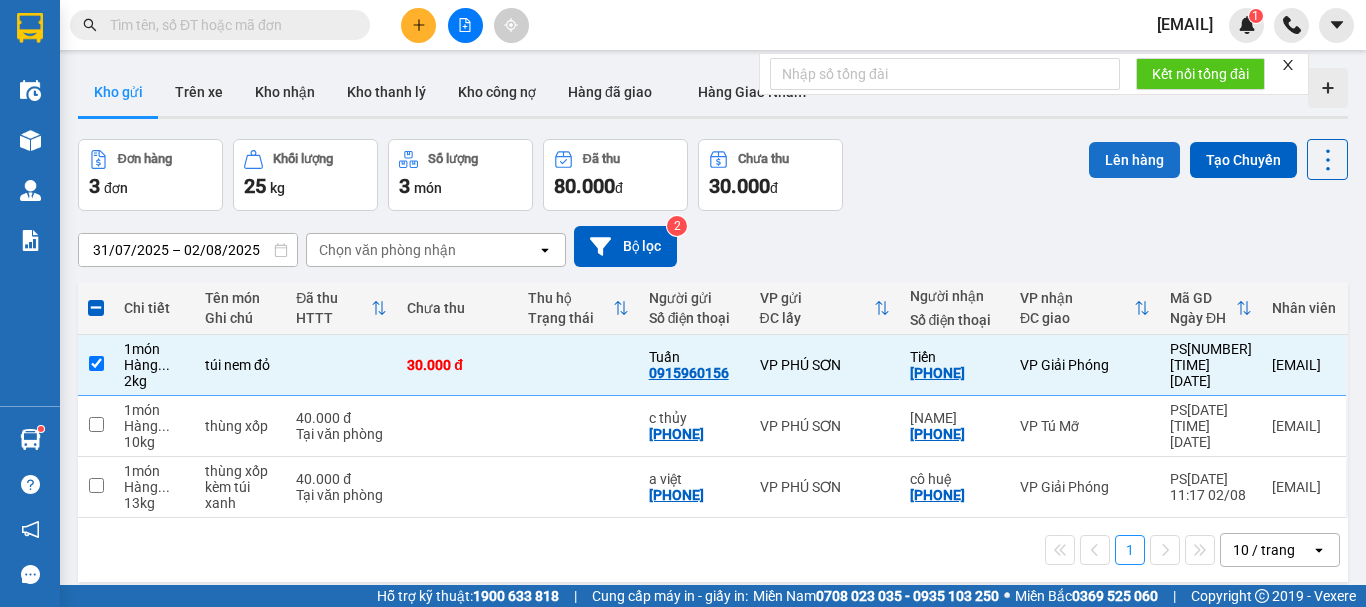 click on "Lên hàng" at bounding box center [1134, 160] 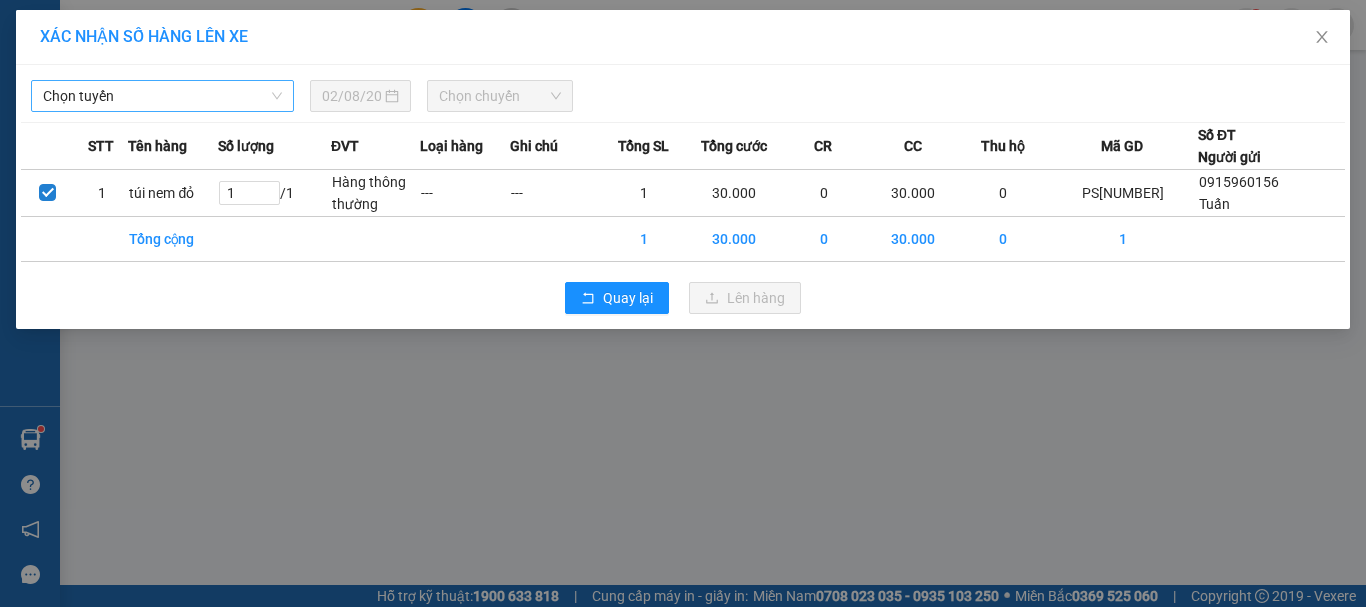 click on "Chọn tuyến" at bounding box center [162, 96] 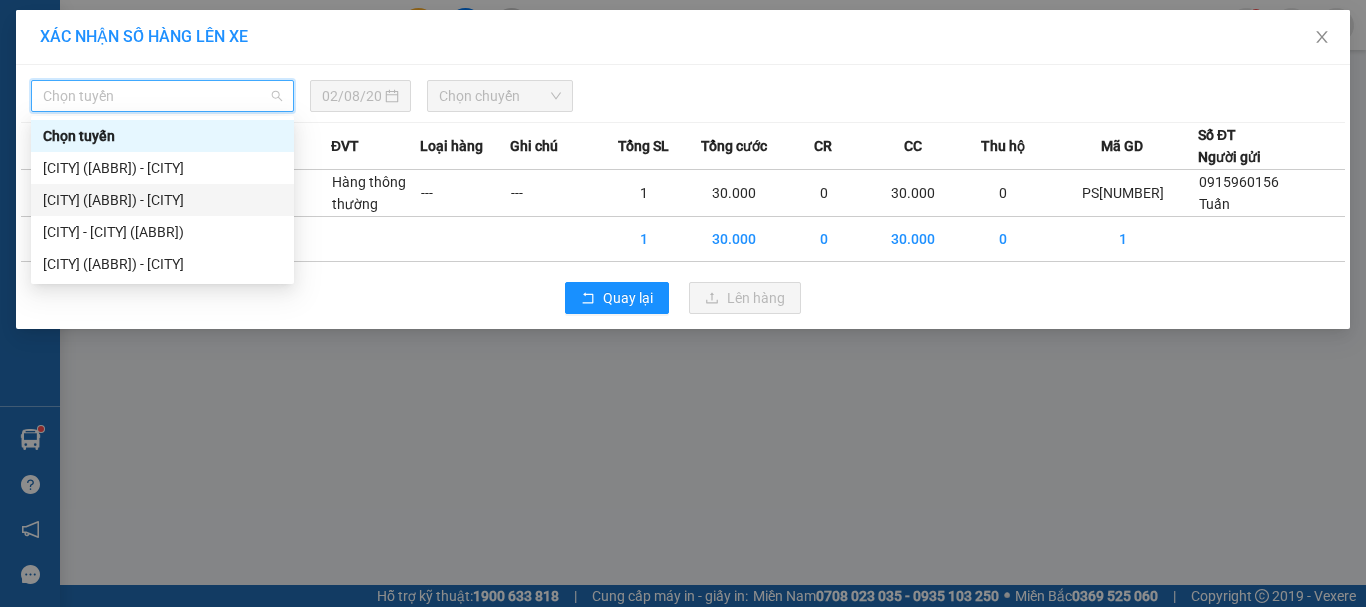 click on "[CITY] ([ABBR]) - [CITY]" at bounding box center (162, 200) 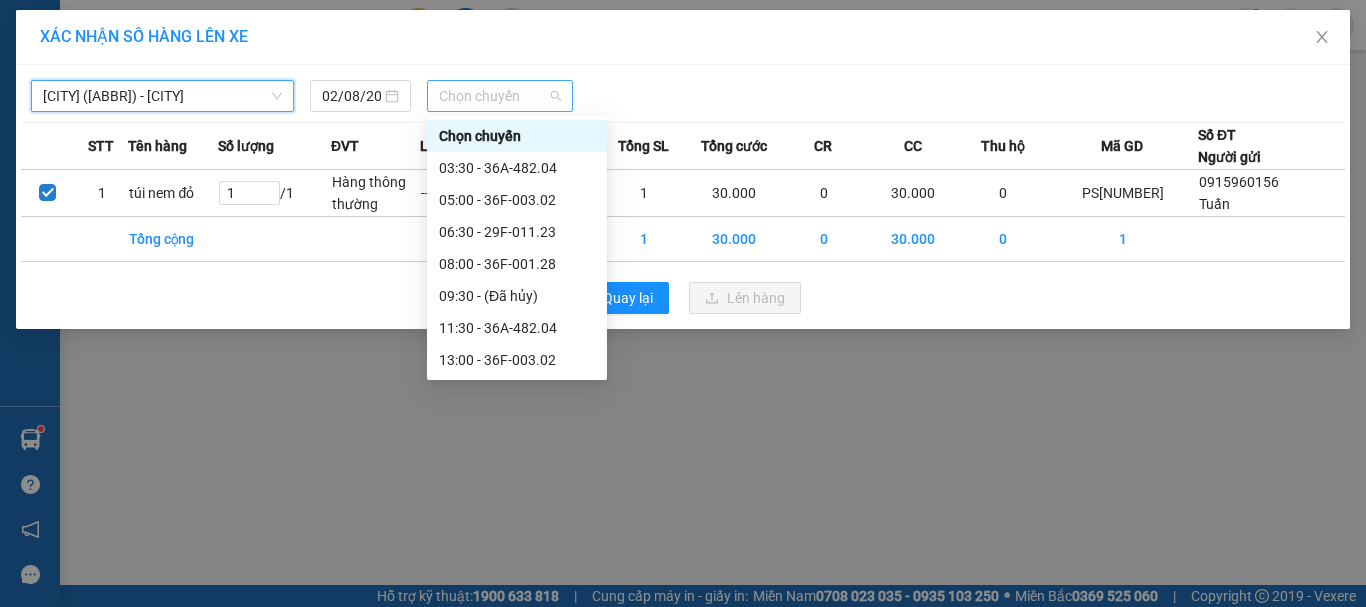 click on "Chọn chuyến" at bounding box center (500, 96) 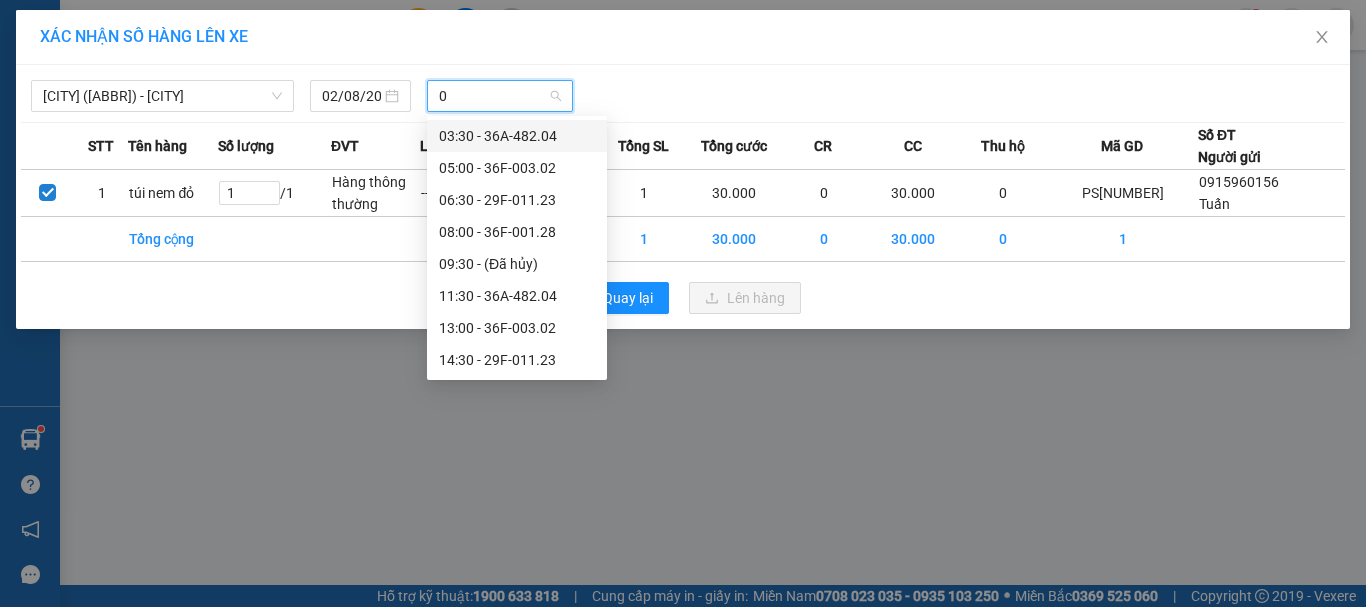 type on "02" 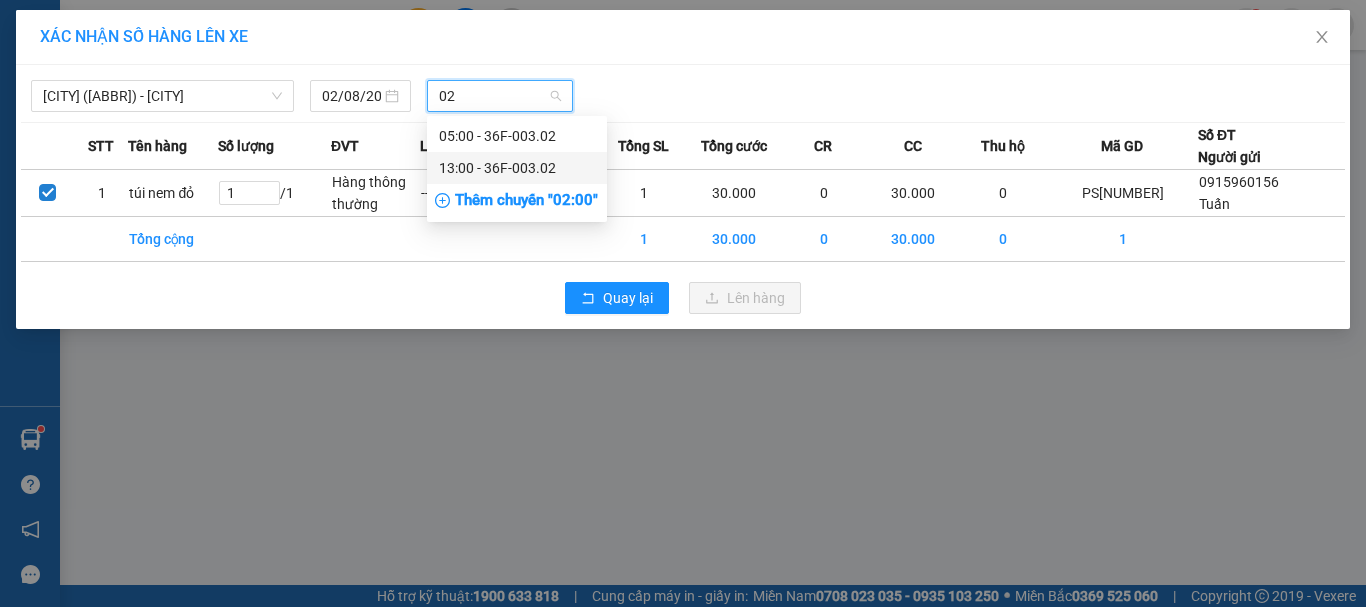 click on "[TIME] - [PLATE]" at bounding box center [517, 168] 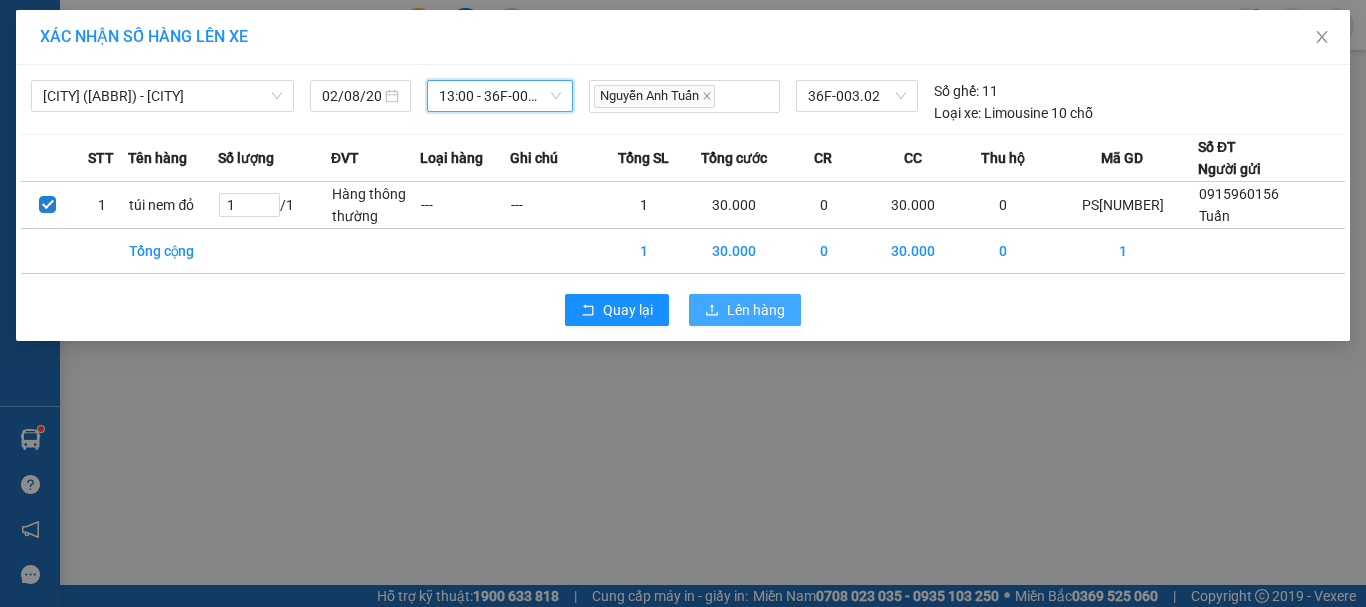 click on "Lên hàng" at bounding box center [756, 310] 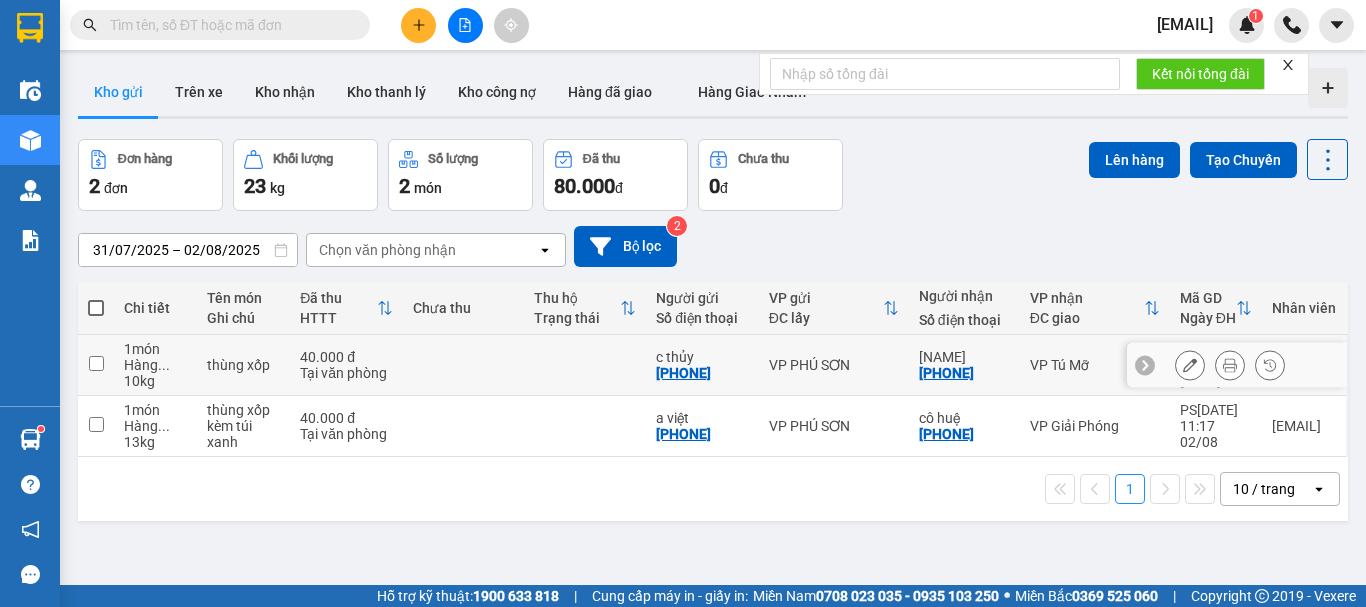 click at bounding box center (96, 363) 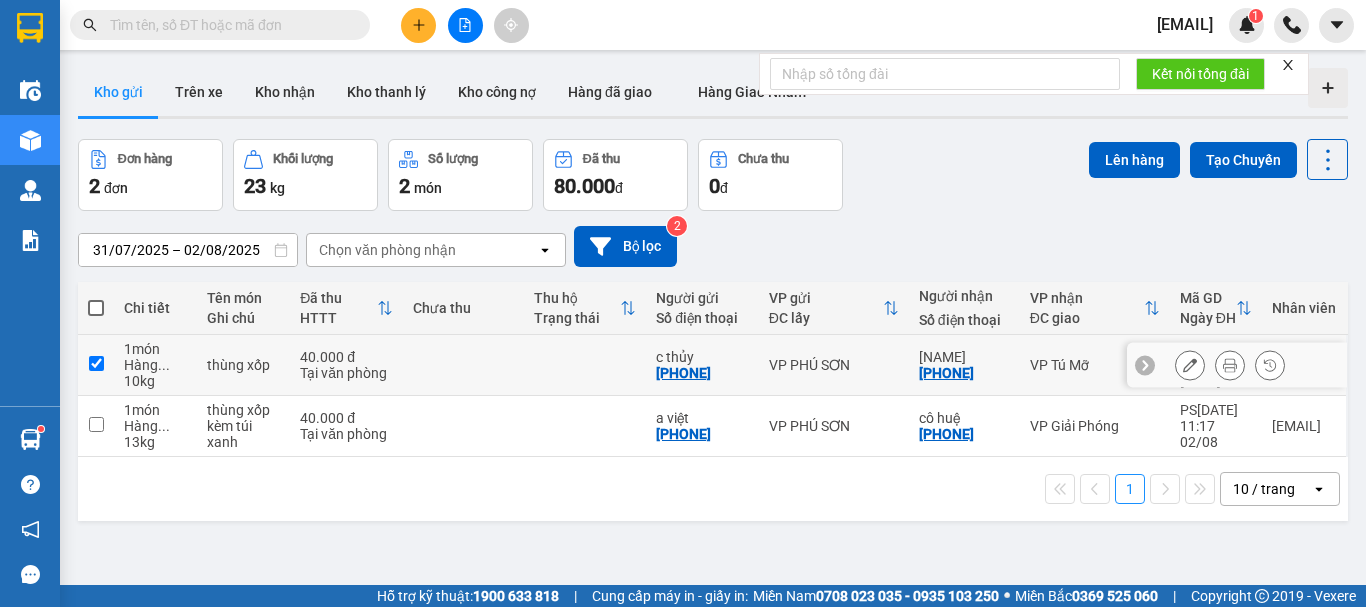 checkbox on "true" 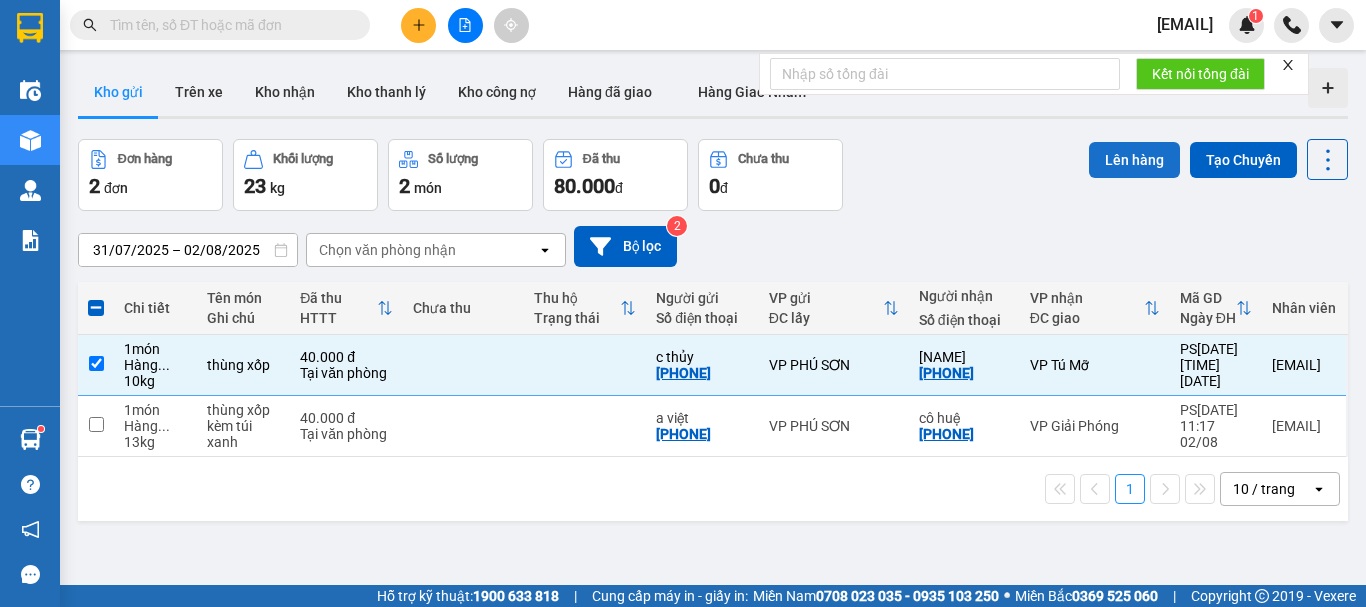 click on "Lên hàng" at bounding box center [1134, 160] 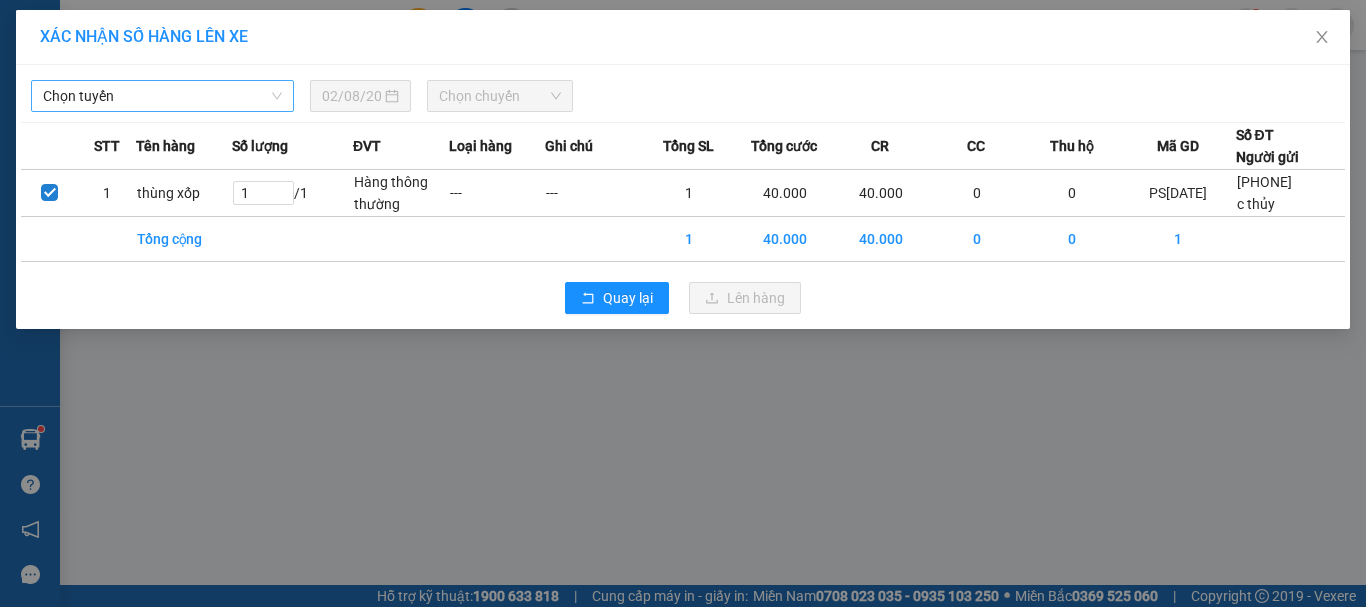 click on "Chọn tuyến" at bounding box center [162, 96] 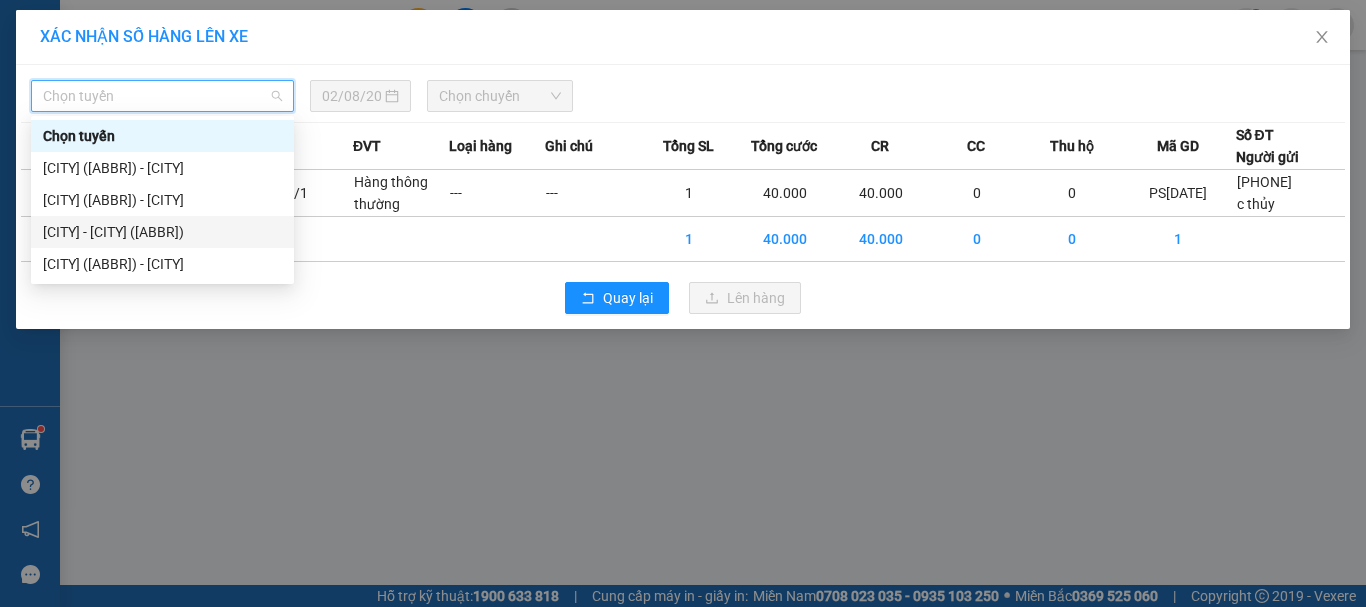 click on "[CITY] - [CITY] ([ABBR])" at bounding box center [162, 232] 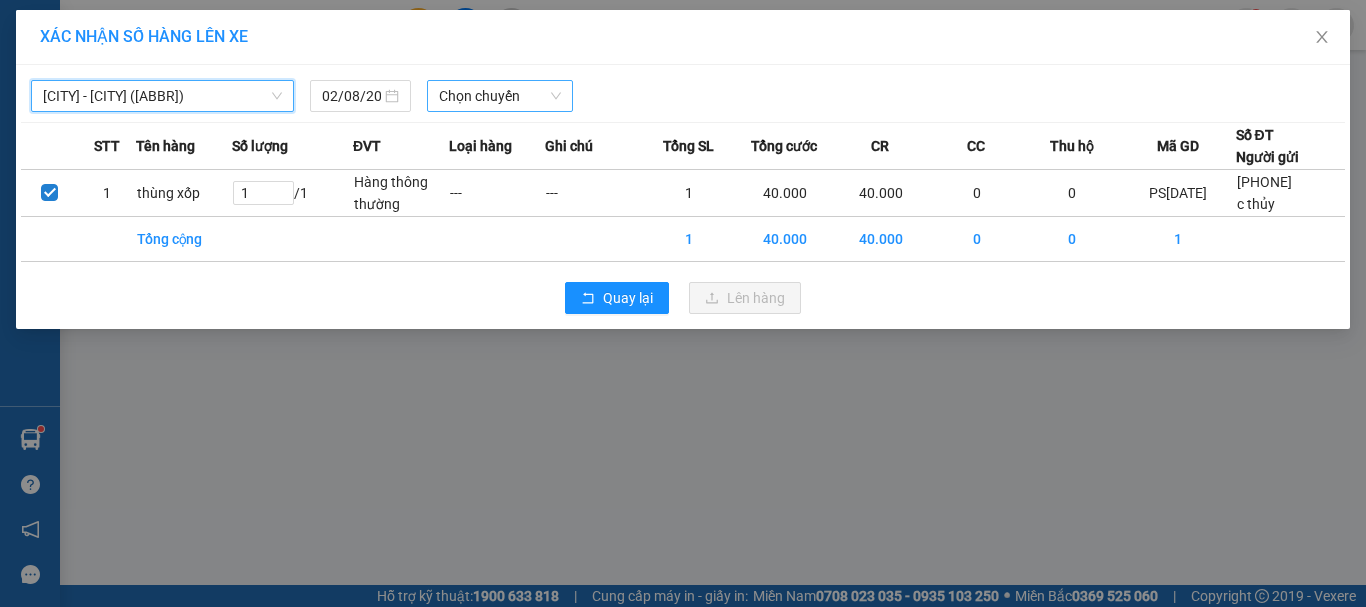 click on "Chọn chuyến" at bounding box center (500, 96) 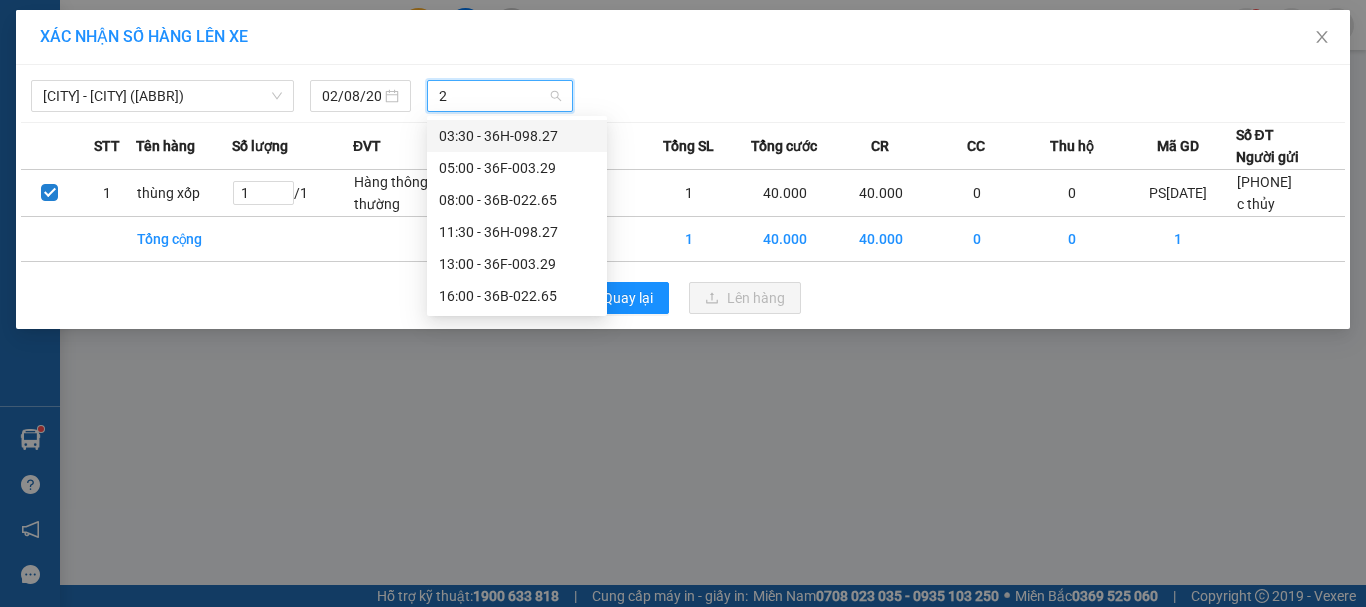 type on "27" 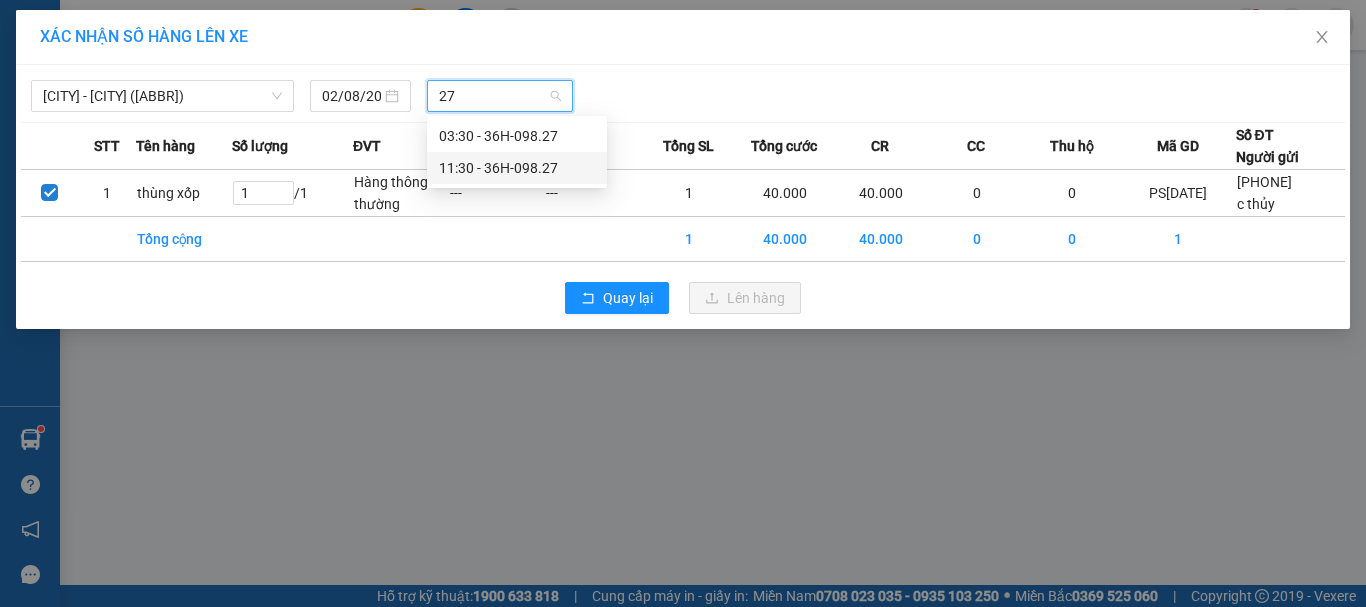 click on "[TIME] - [PLATE]" at bounding box center [517, 168] 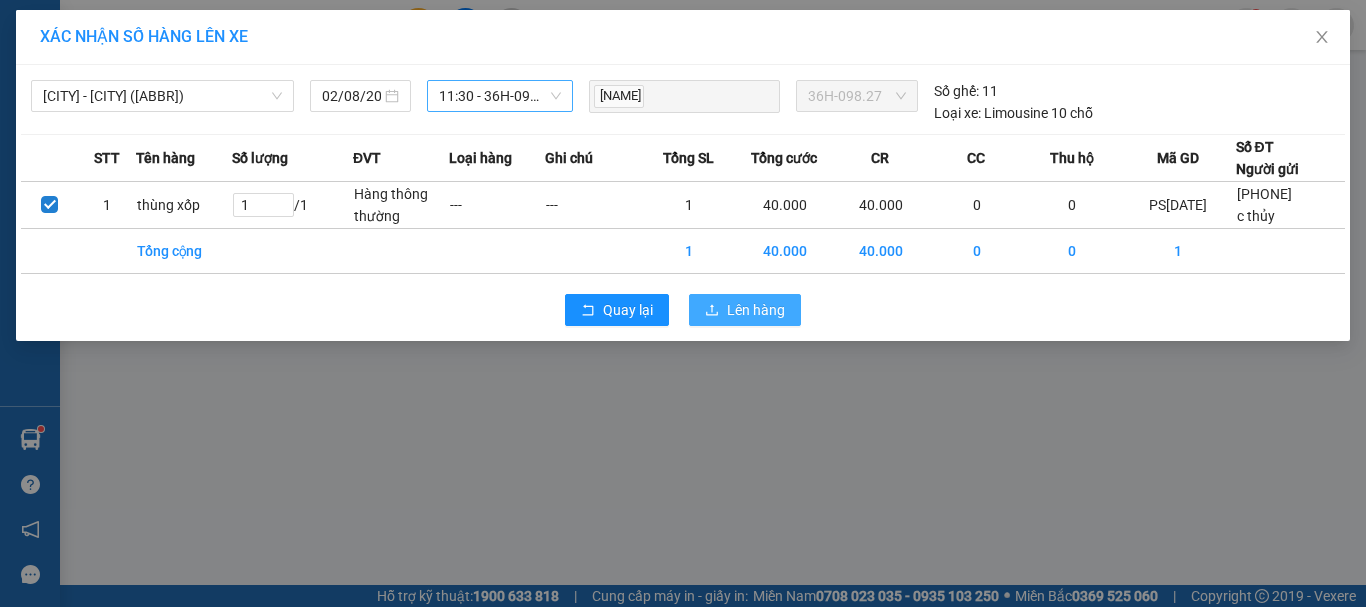 click on "Lên hàng" at bounding box center (756, 310) 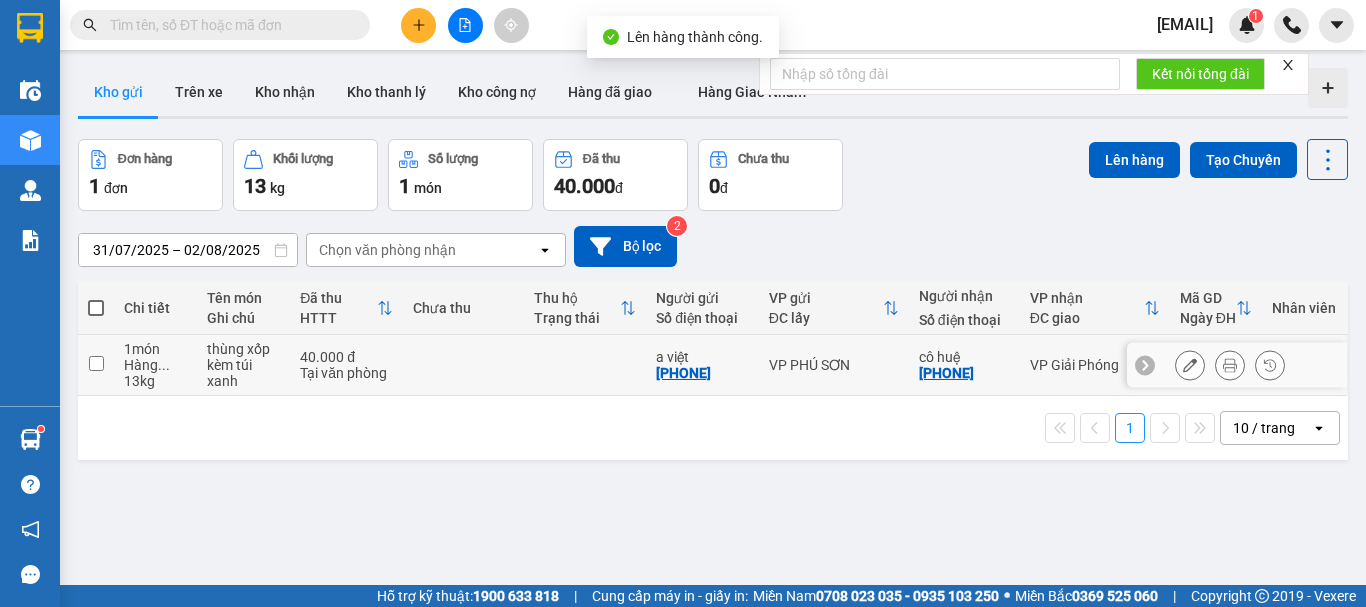 click at bounding box center [96, 363] 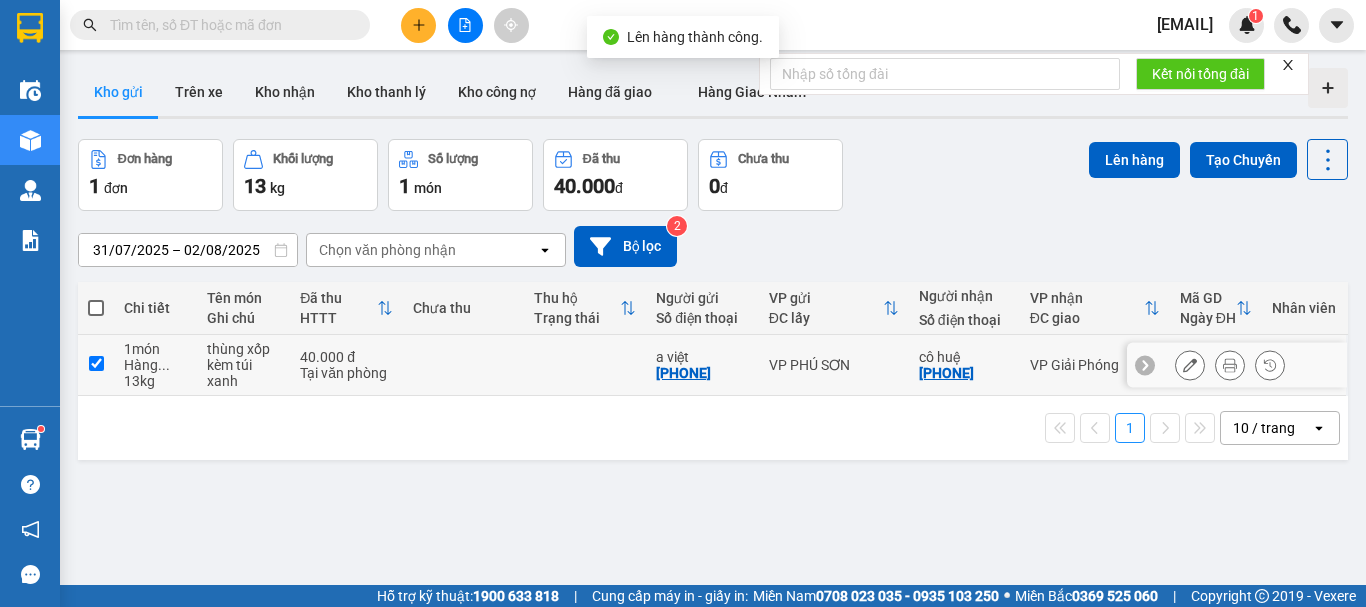 checkbox on "true" 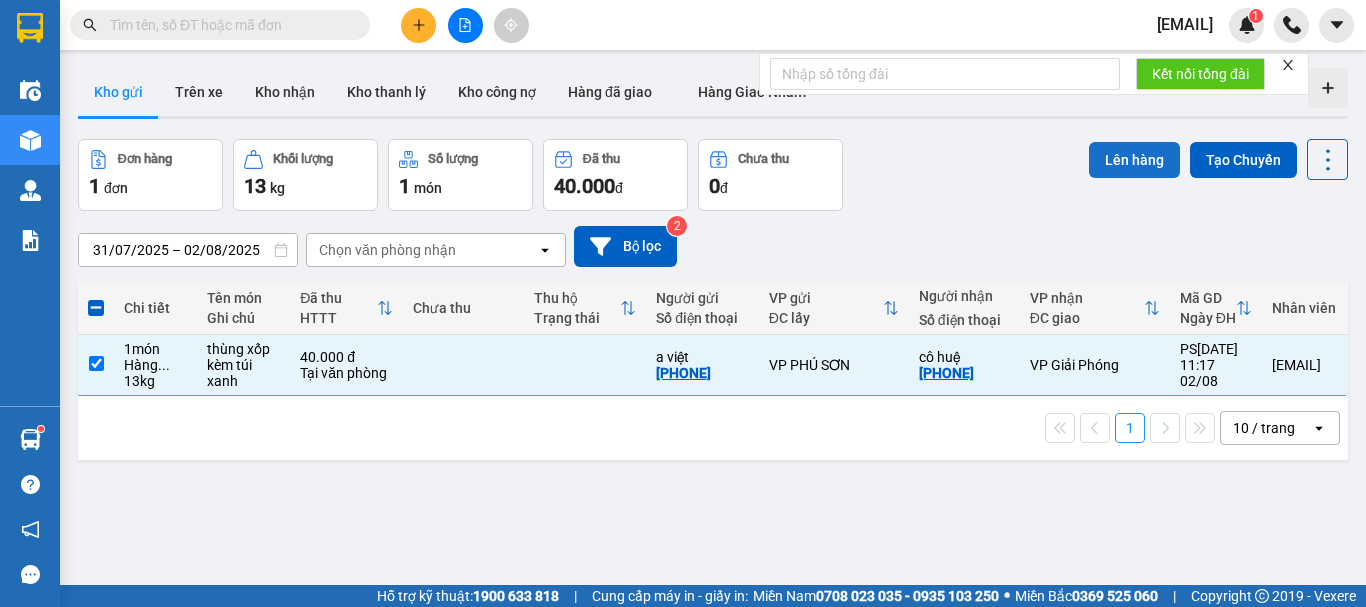 click on "Lên hàng" at bounding box center [1134, 160] 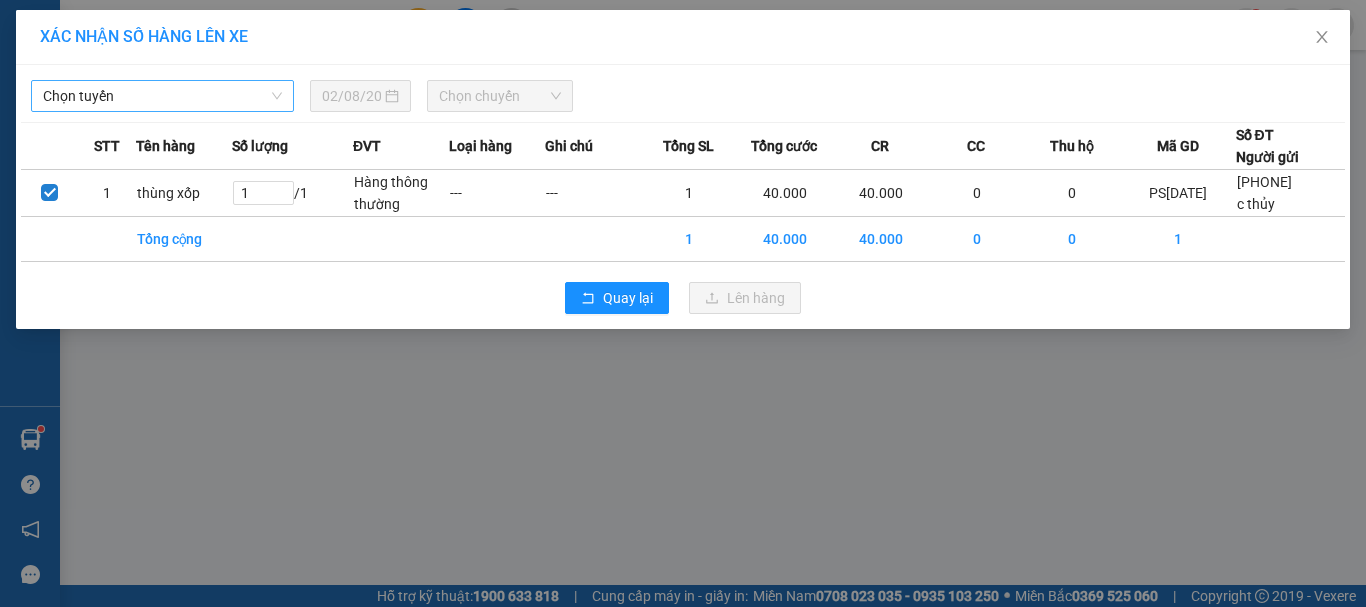 click on "Chọn tuyến" at bounding box center [162, 96] 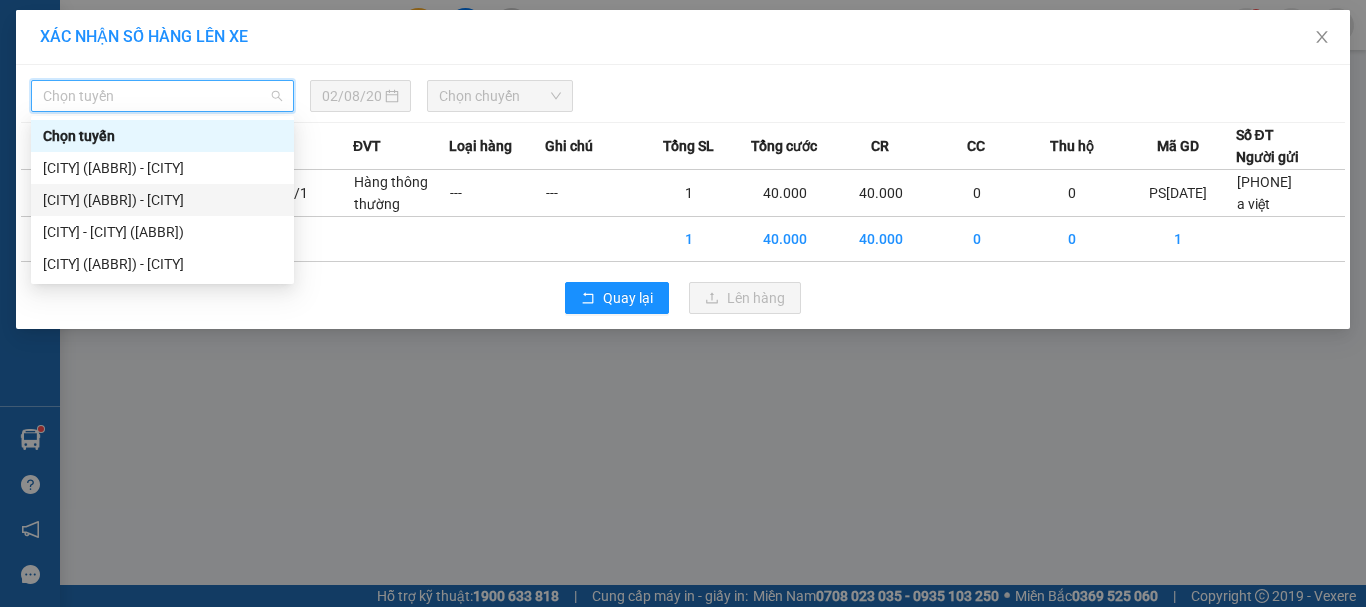 click on "[CITY] ([ABBR]) - [CITY]" at bounding box center (162, 200) 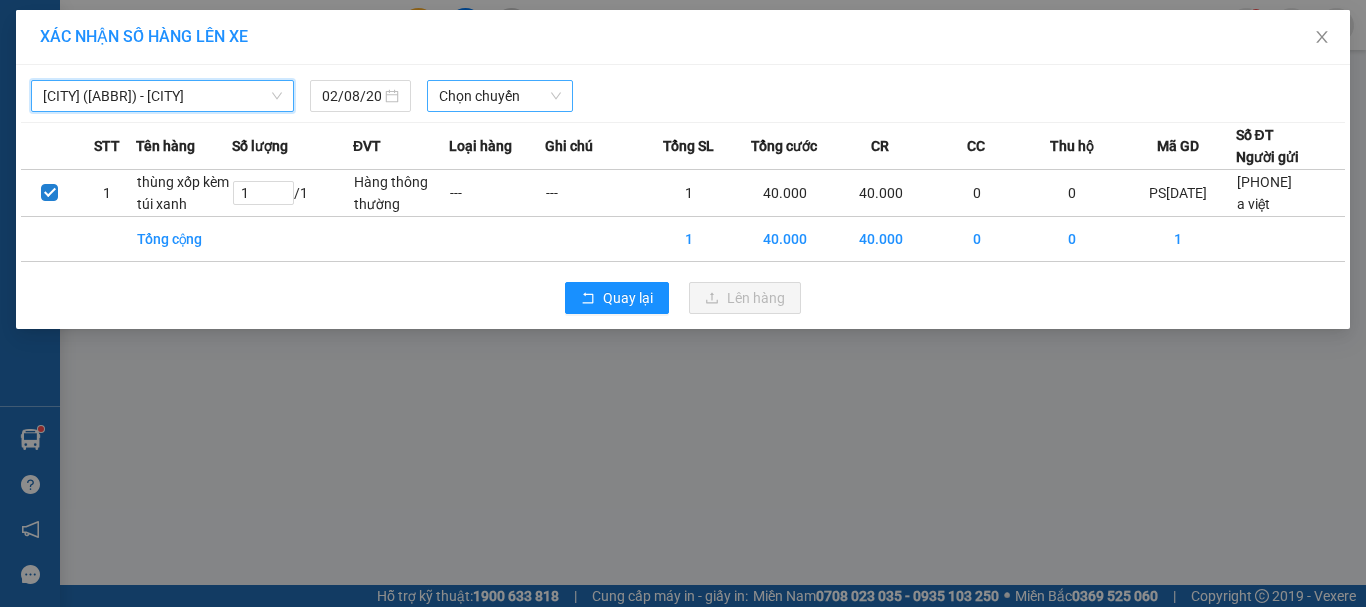 click on "Chọn chuyến" at bounding box center [500, 96] 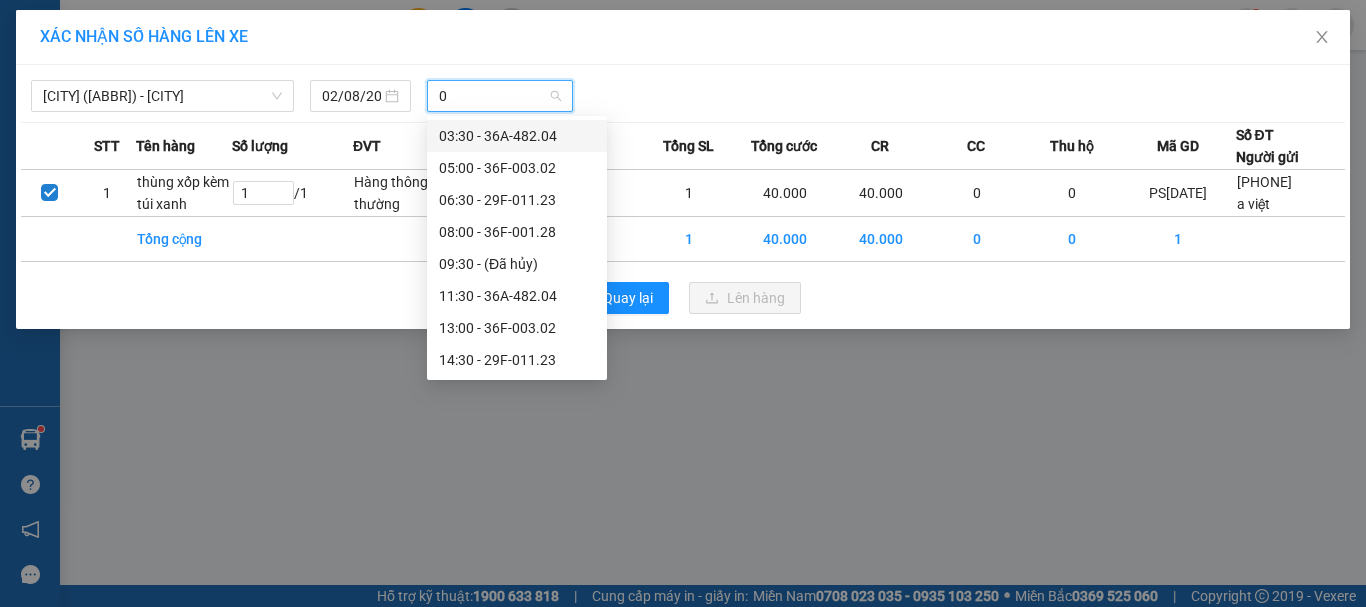 type on "04" 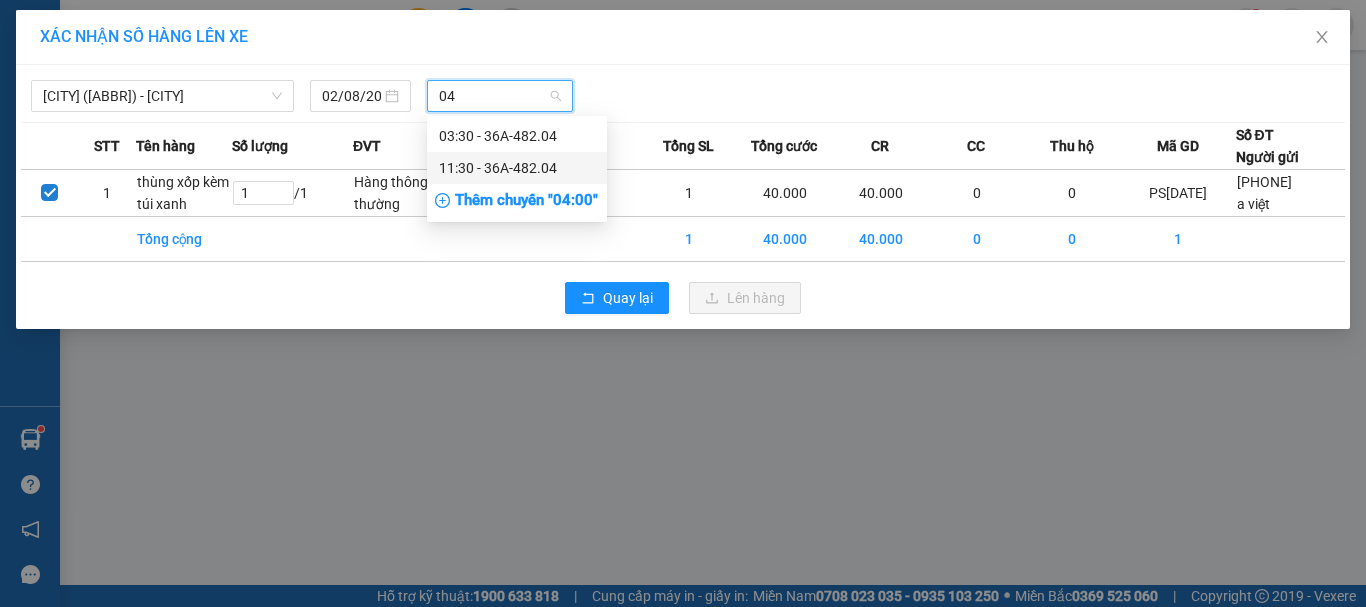 click on "[TIME] - [PLATE]" at bounding box center (517, 168) 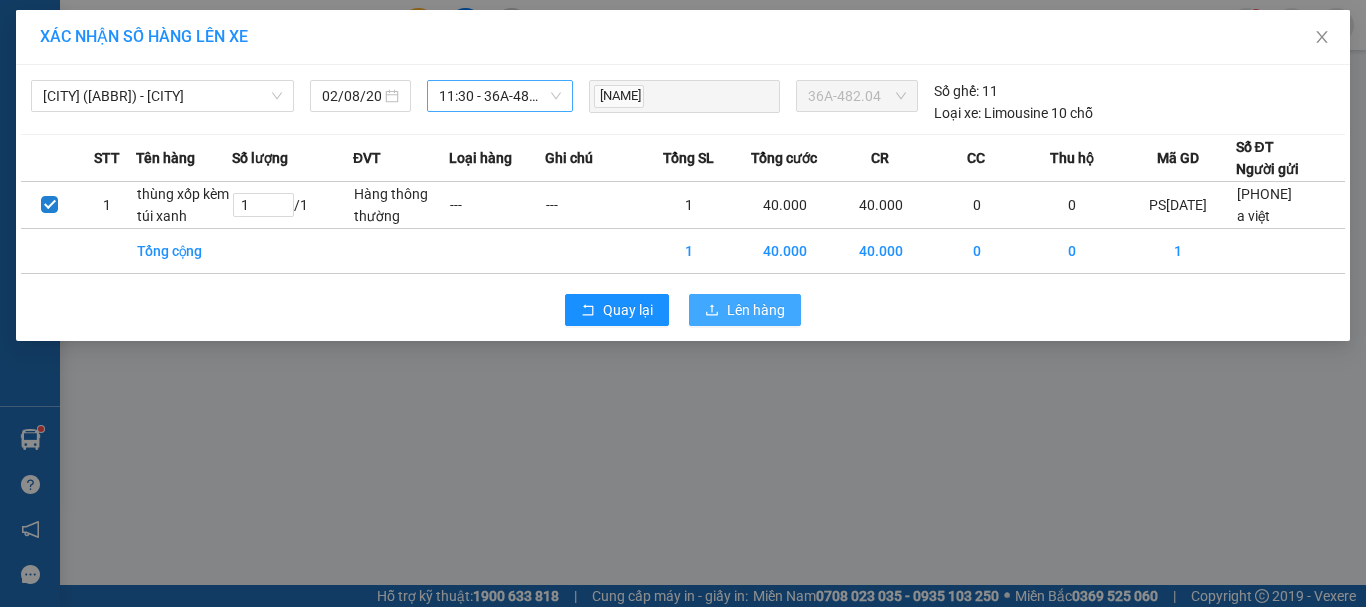 click on "Lên hàng" at bounding box center [745, 310] 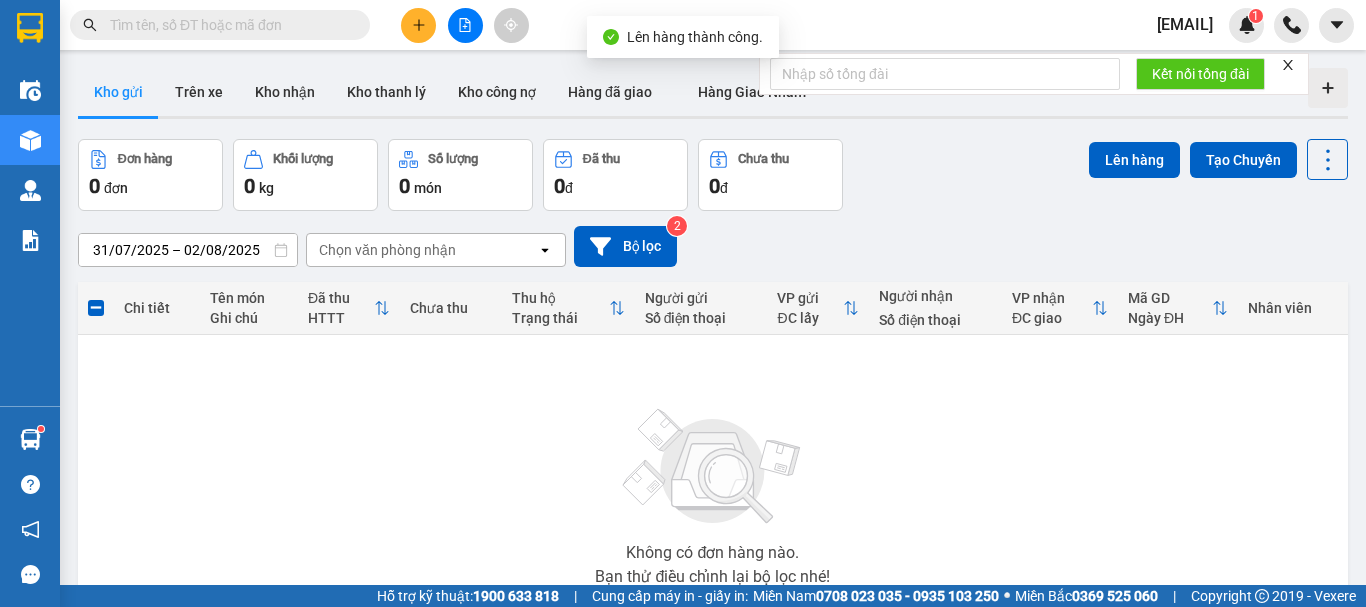 click 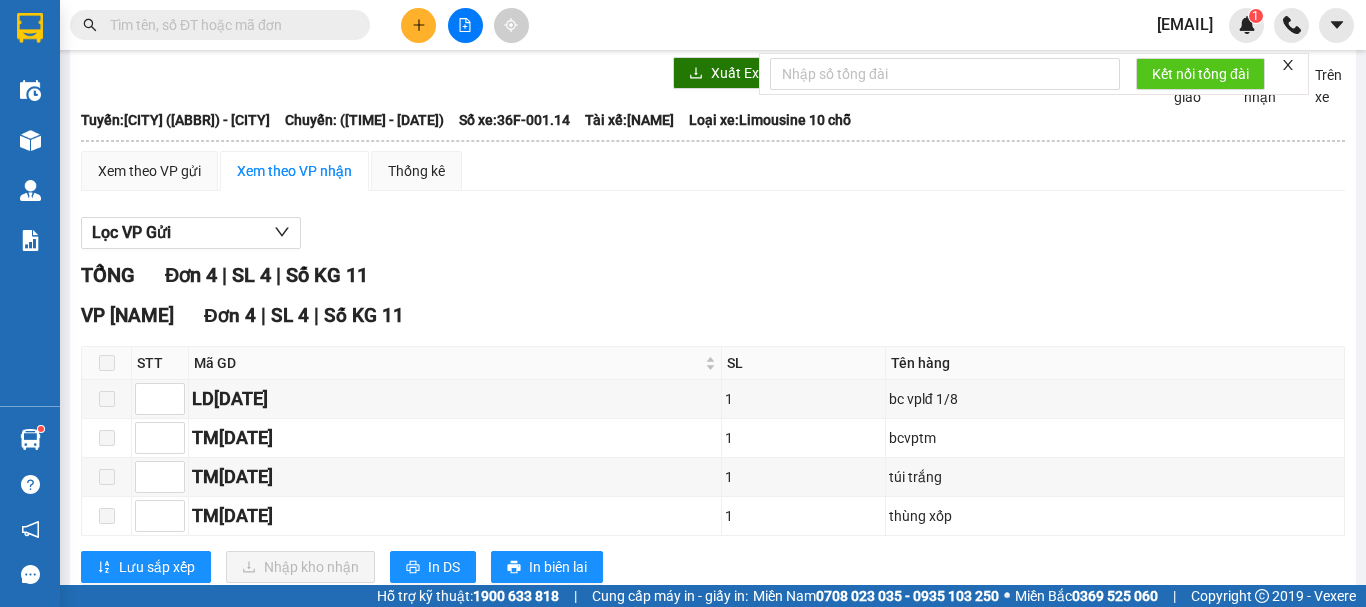 scroll, scrollTop: 0, scrollLeft: 0, axis: both 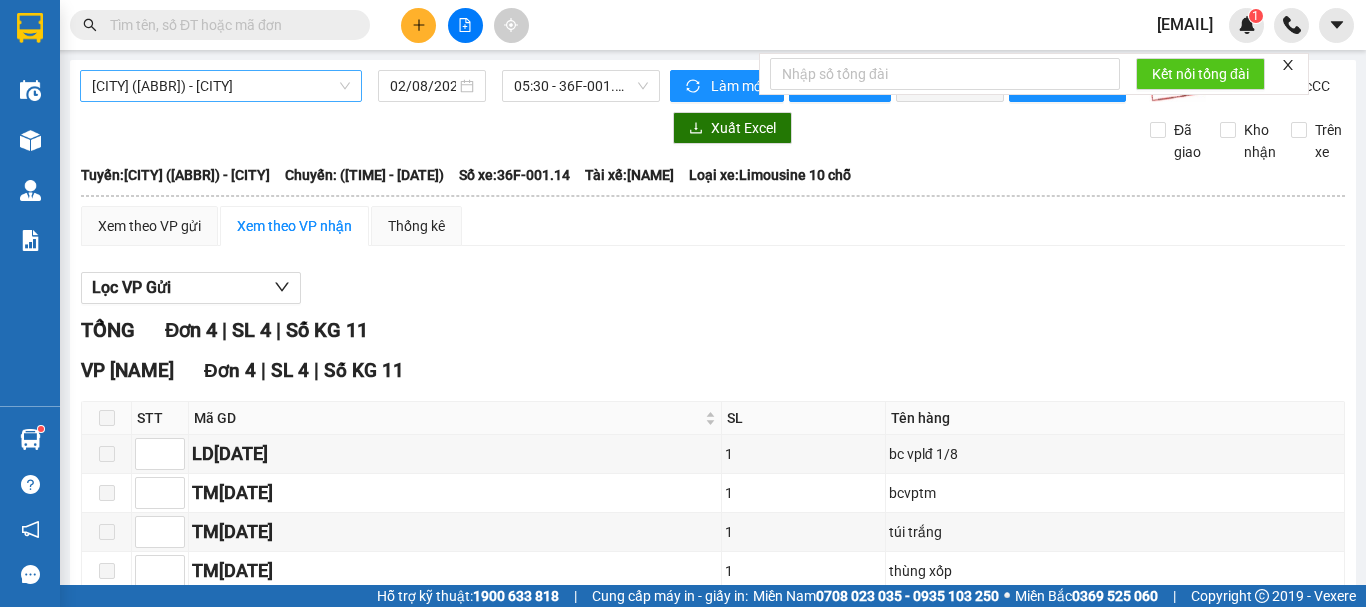 click on "[CITY] ([ABBR]) - [CITY]" at bounding box center (221, 86) 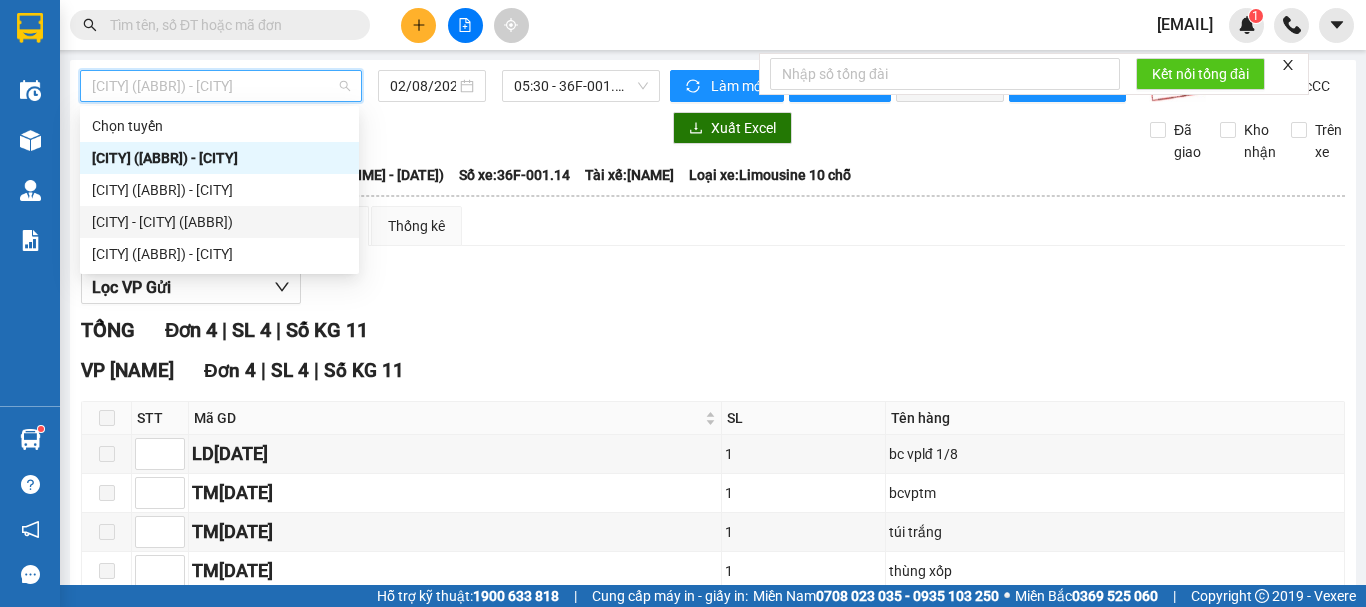 click on "[CITY] - [CITY] ([ABBR])" at bounding box center (219, 222) 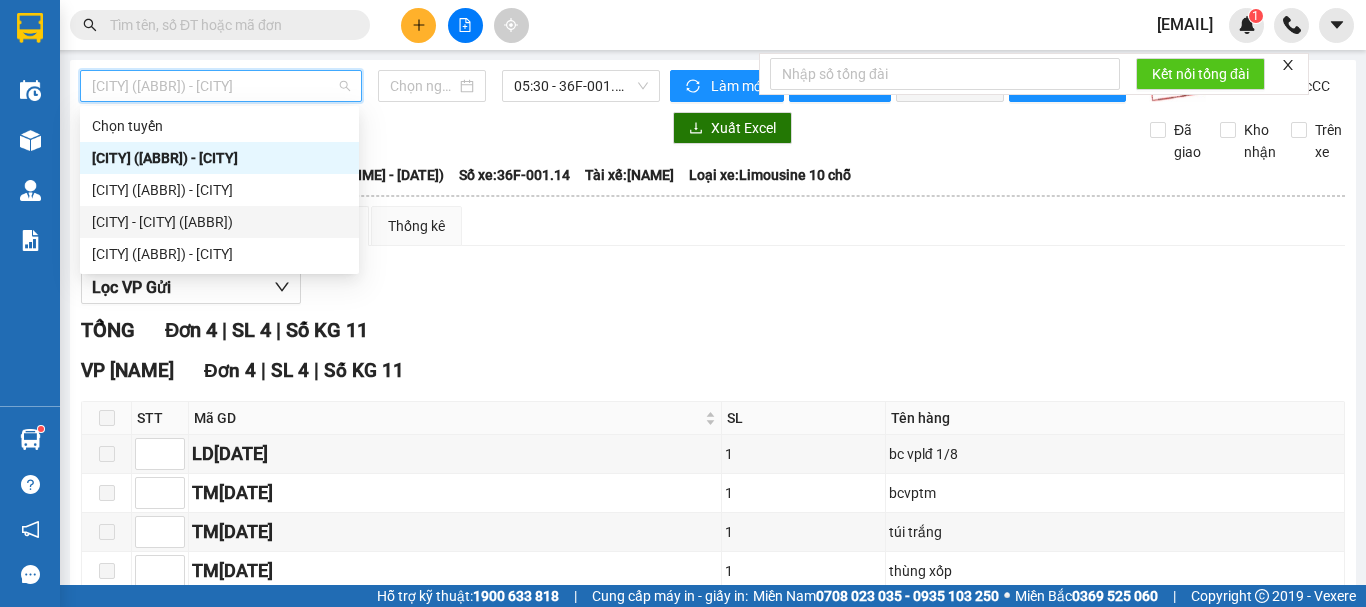 type on "02/08/2025" 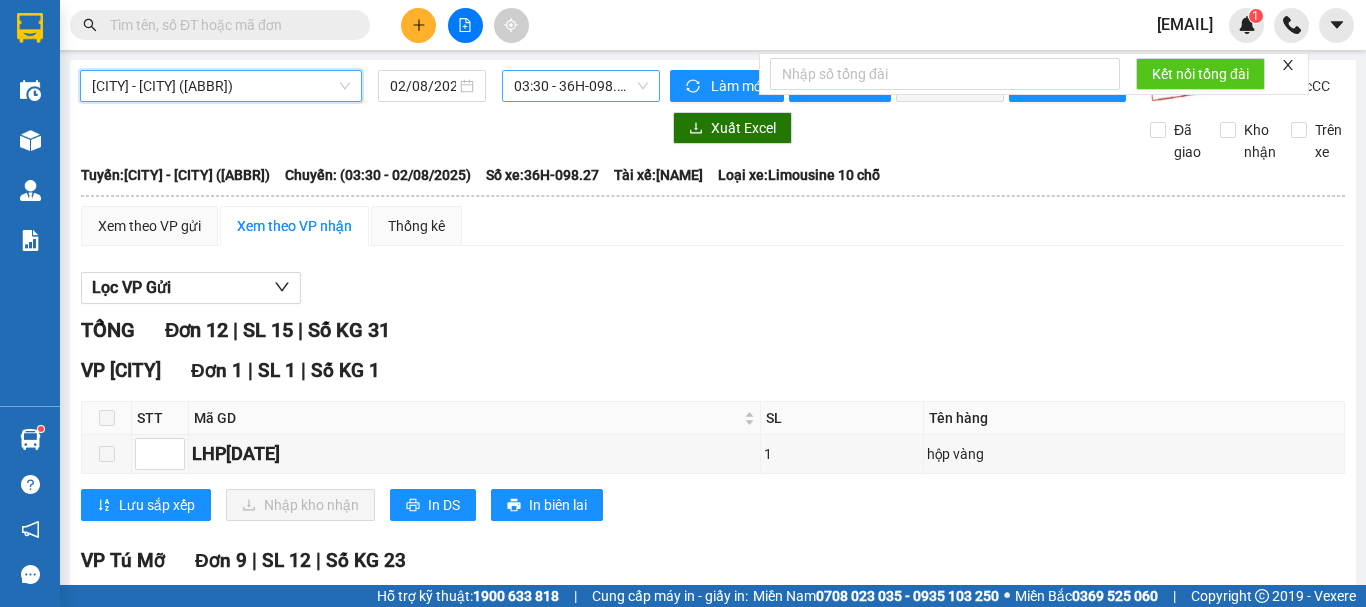 click on "03:30     - 36H-098.27" at bounding box center [581, 86] 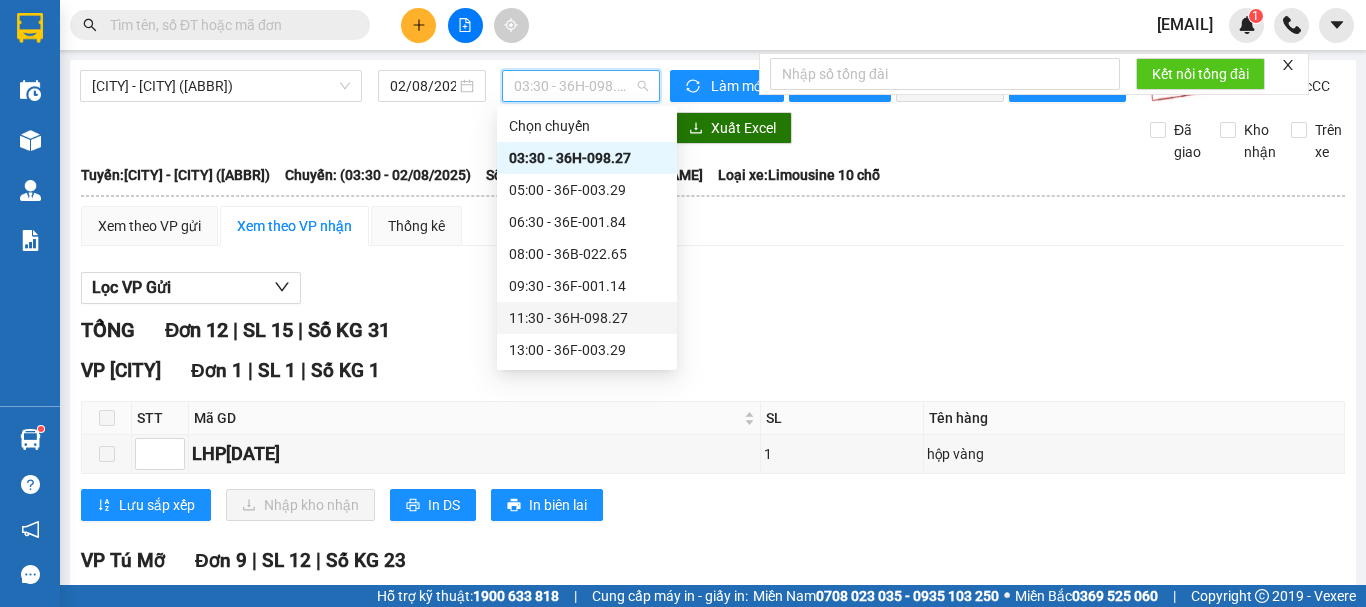 click on "[TIME] - [PLATE]" at bounding box center [587, 318] 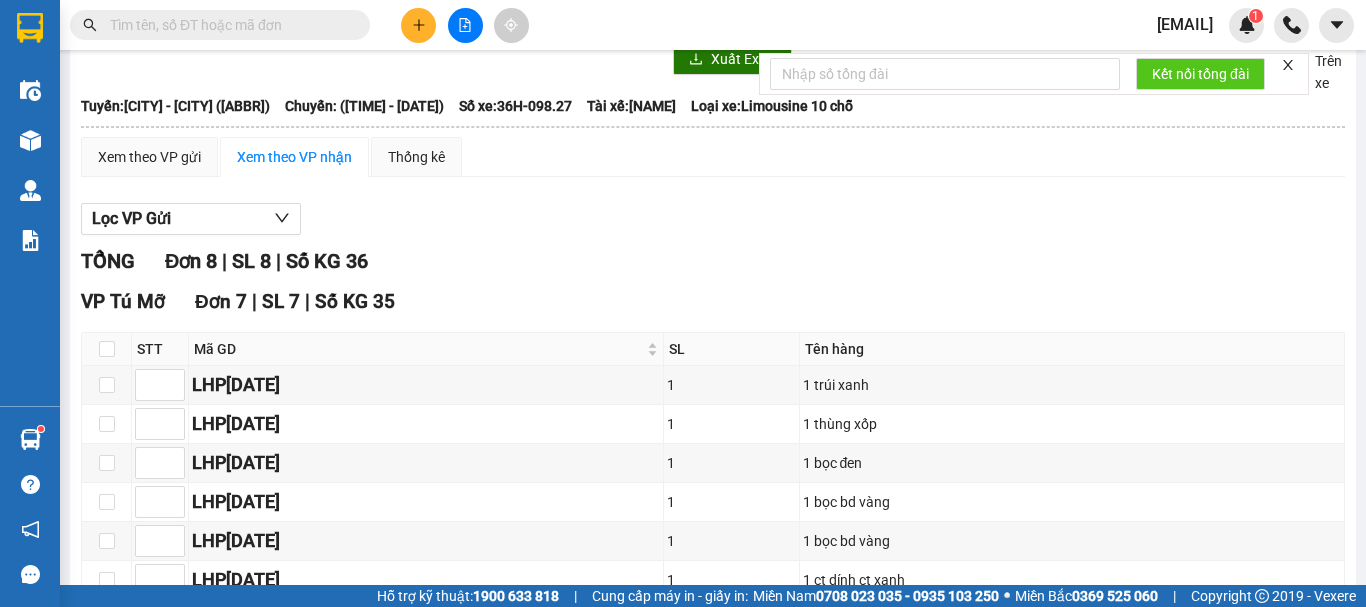 scroll, scrollTop: 100, scrollLeft: 0, axis: vertical 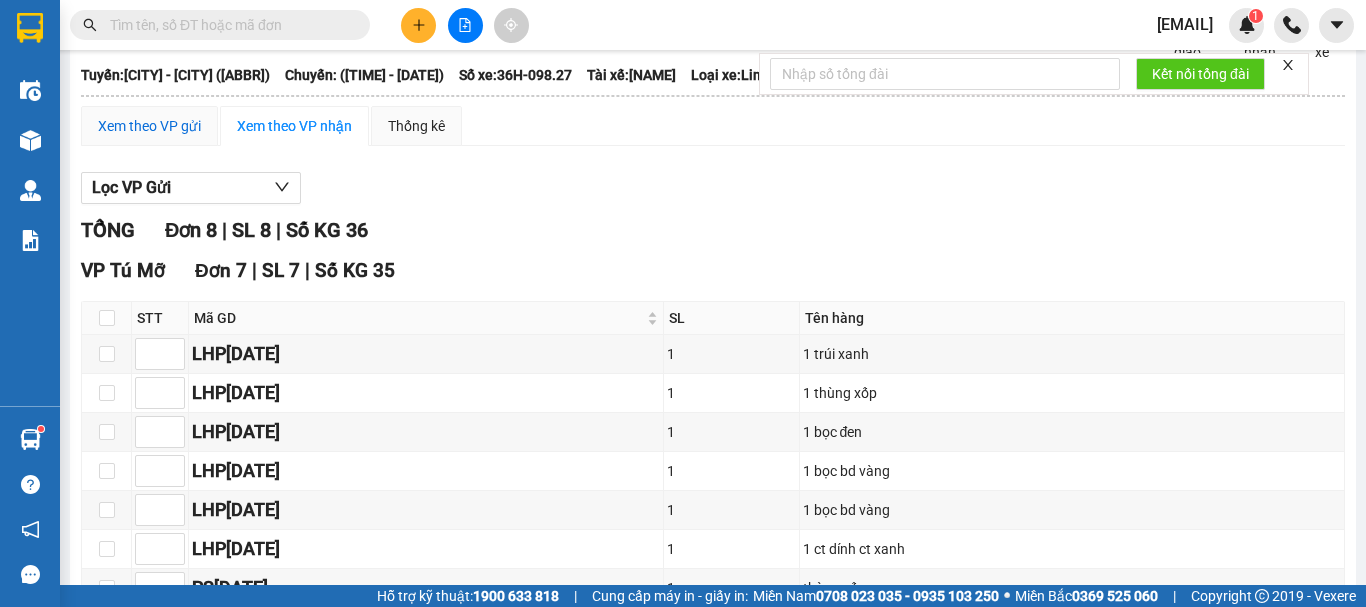 click on "Xem theo VP gửi" at bounding box center (149, 126) 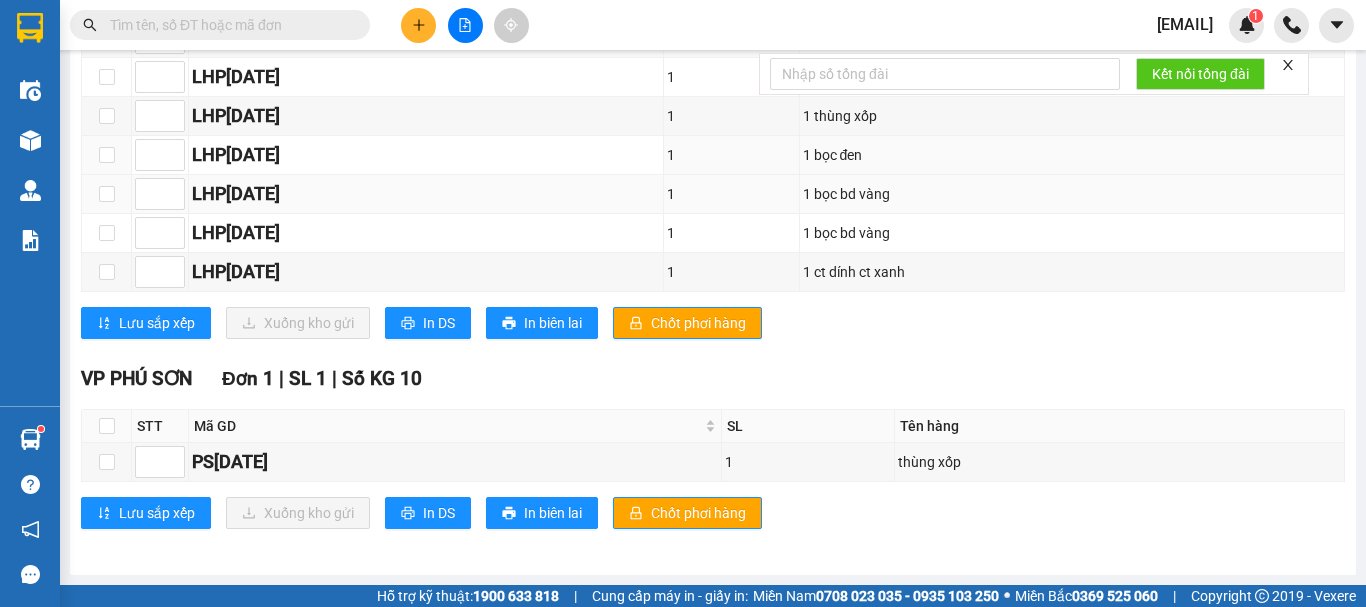 scroll, scrollTop: 433, scrollLeft: 0, axis: vertical 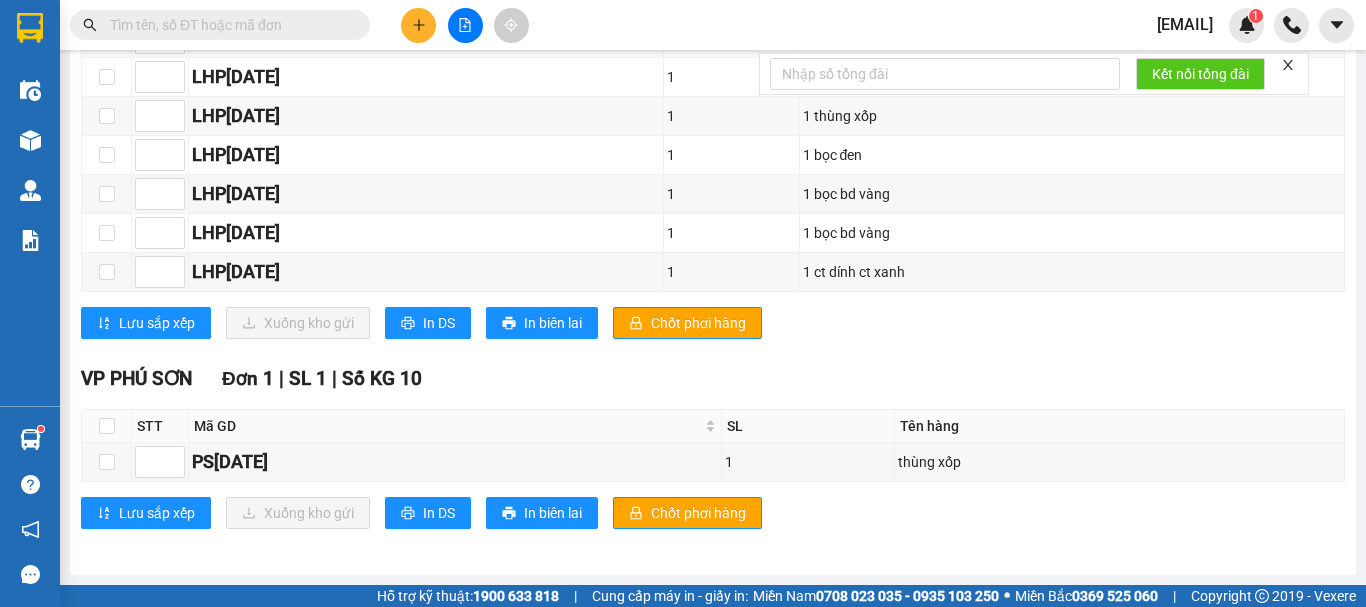 click on "VP [CITY] Đơn   1 | SL   1 | Số KG   10" at bounding box center (713, 379) 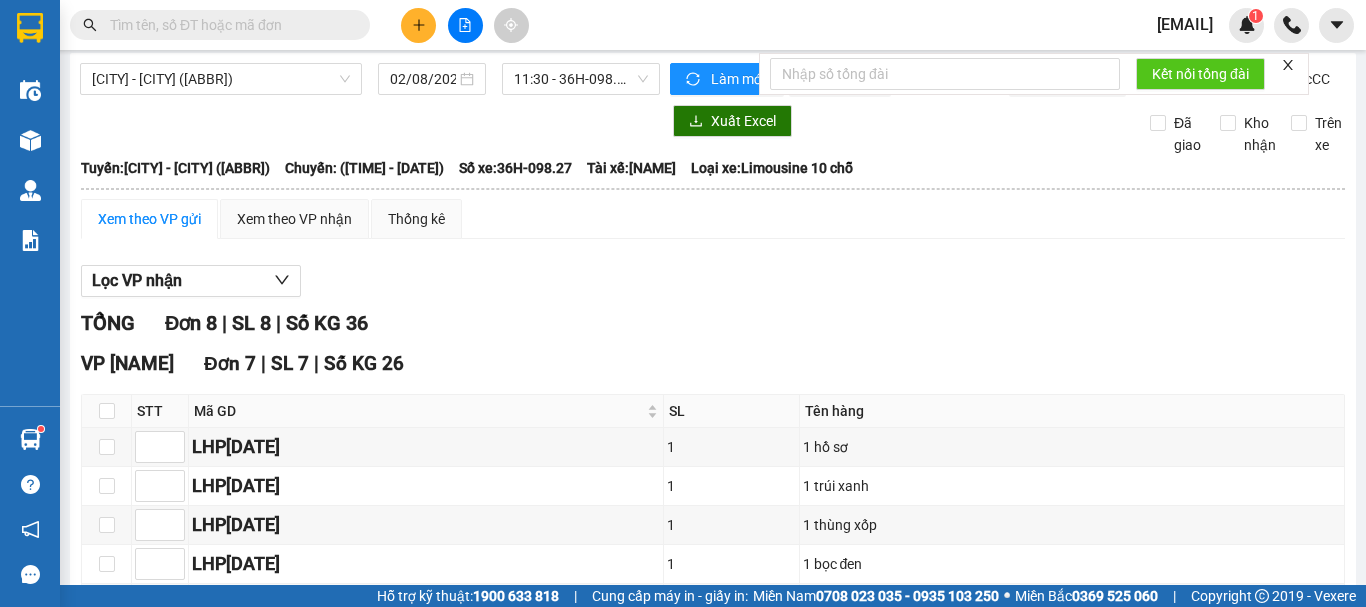 scroll, scrollTop: 0, scrollLeft: 0, axis: both 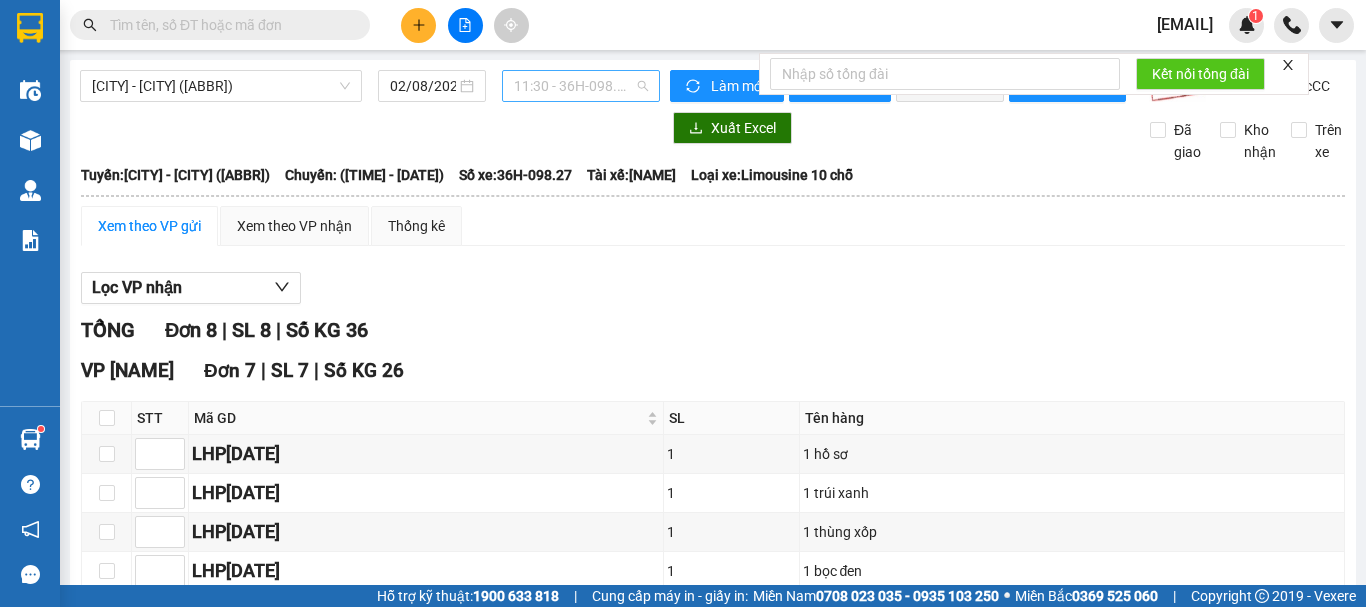click on "[TIME] - [PLATE]" at bounding box center (581, 86) 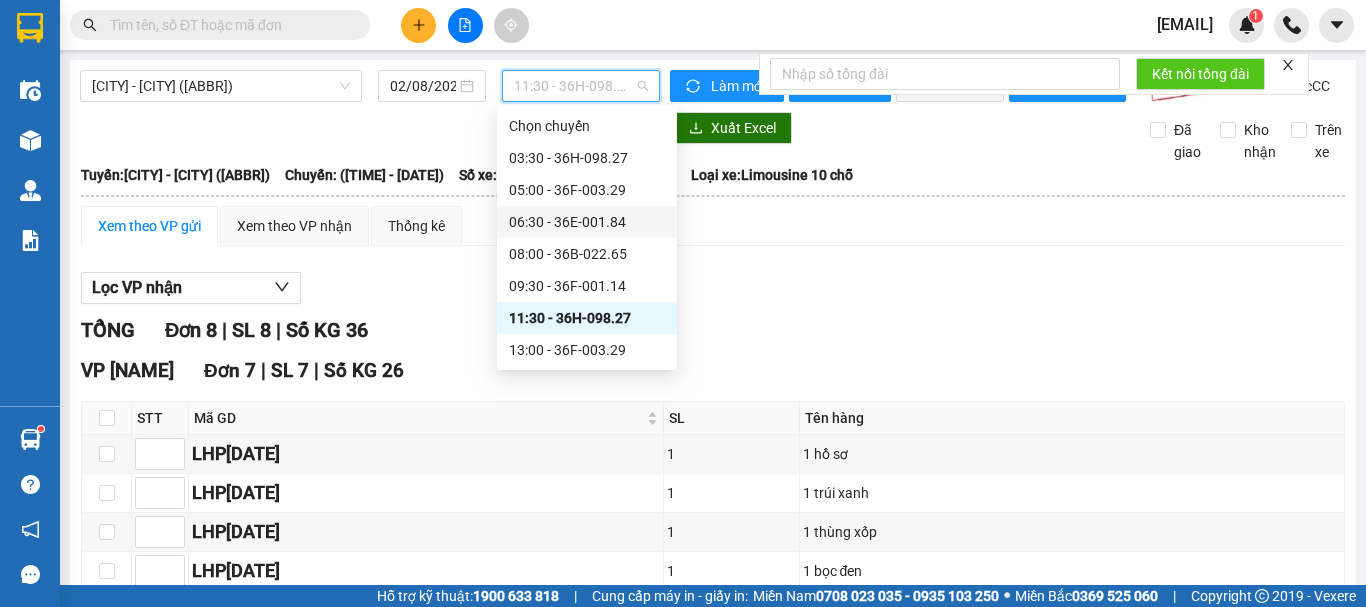 type on "0" 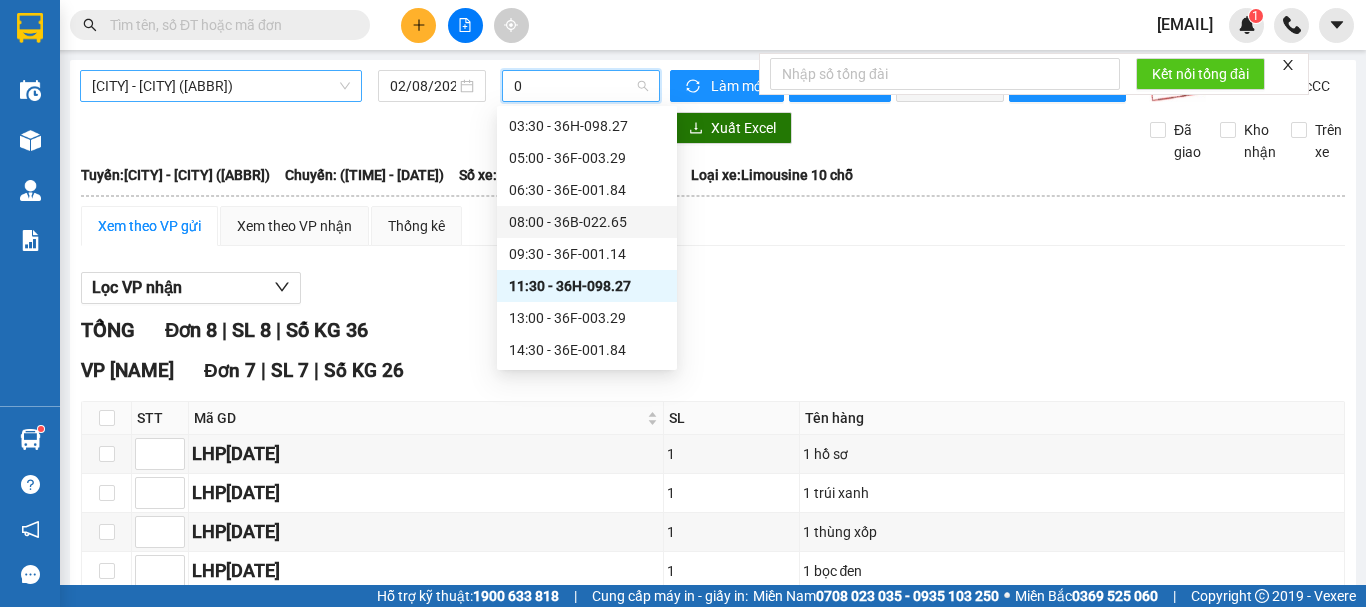 type 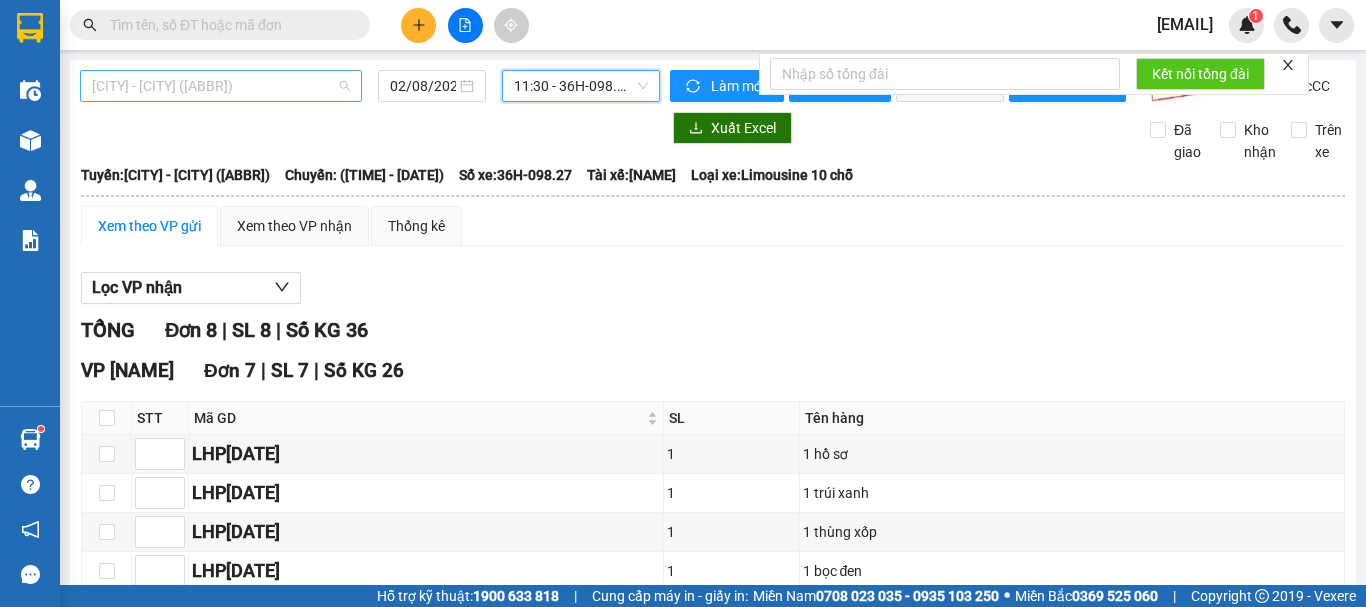 click on "[CITY] - [CITY] ([ABBR])" at bounding box center [221, 86] 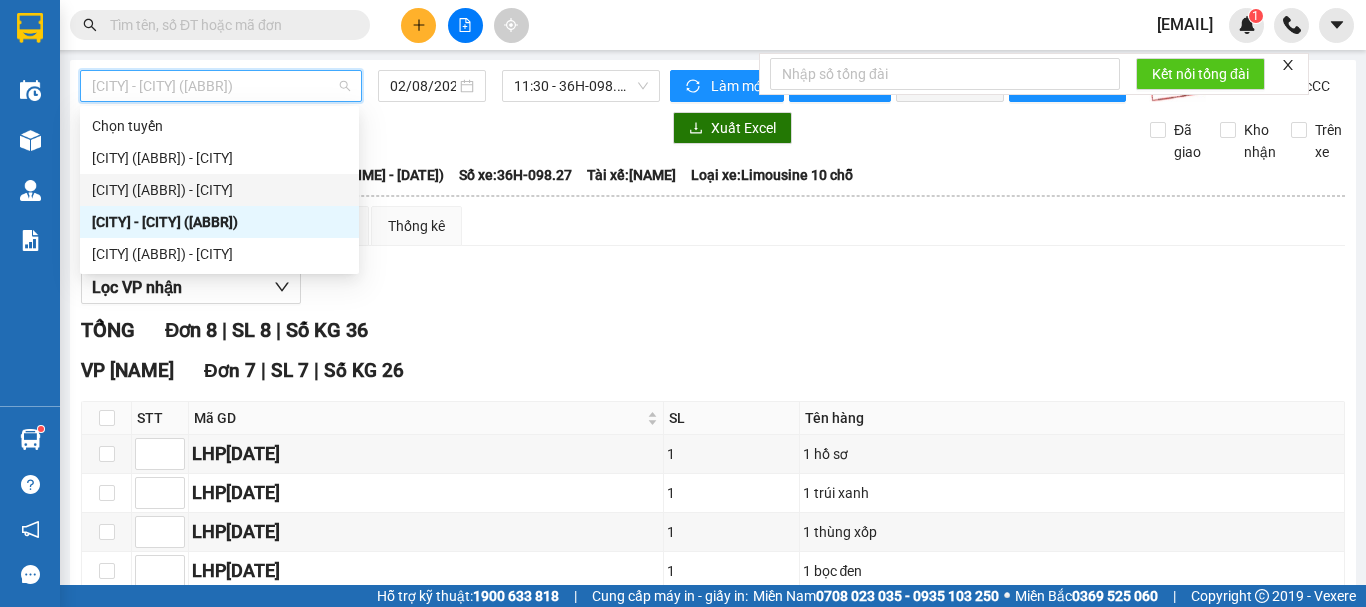 click on "[CITY] ([ABBR]) - [CITY]" at bounding box center (219, 190) 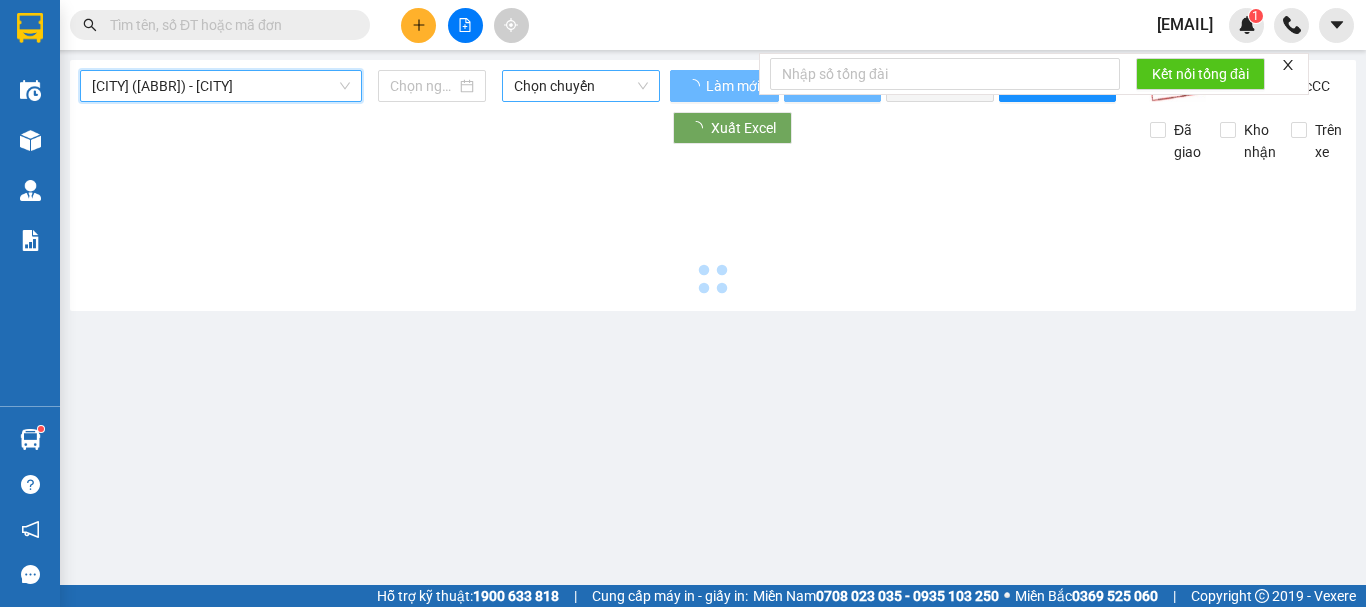 click on "Chọn chuyến" at bounding box center [581, 86] 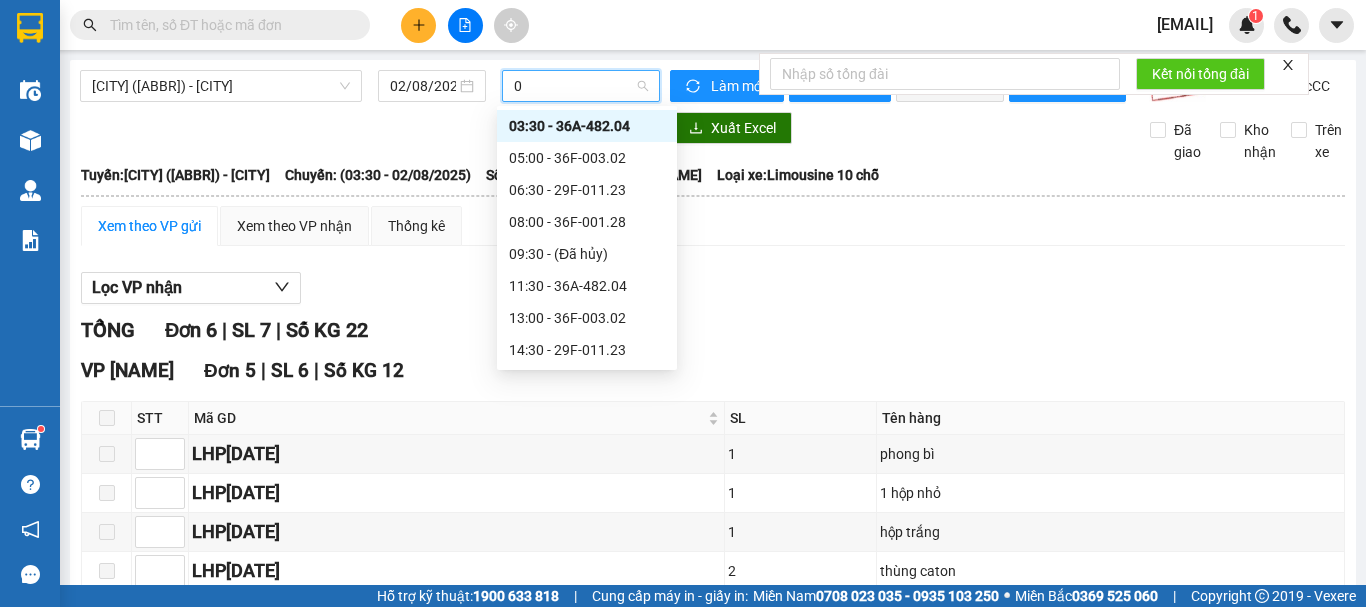 type on "04" 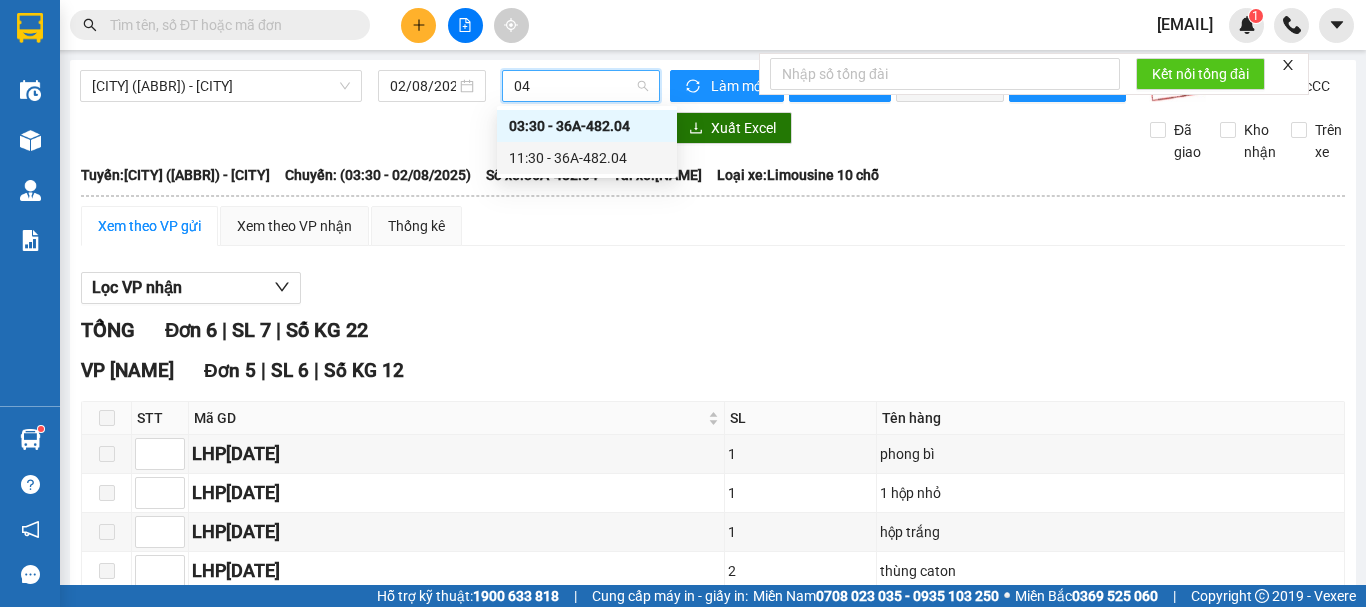 click on "[TIME] - [PLATE]" at bounding box center [587, 158] 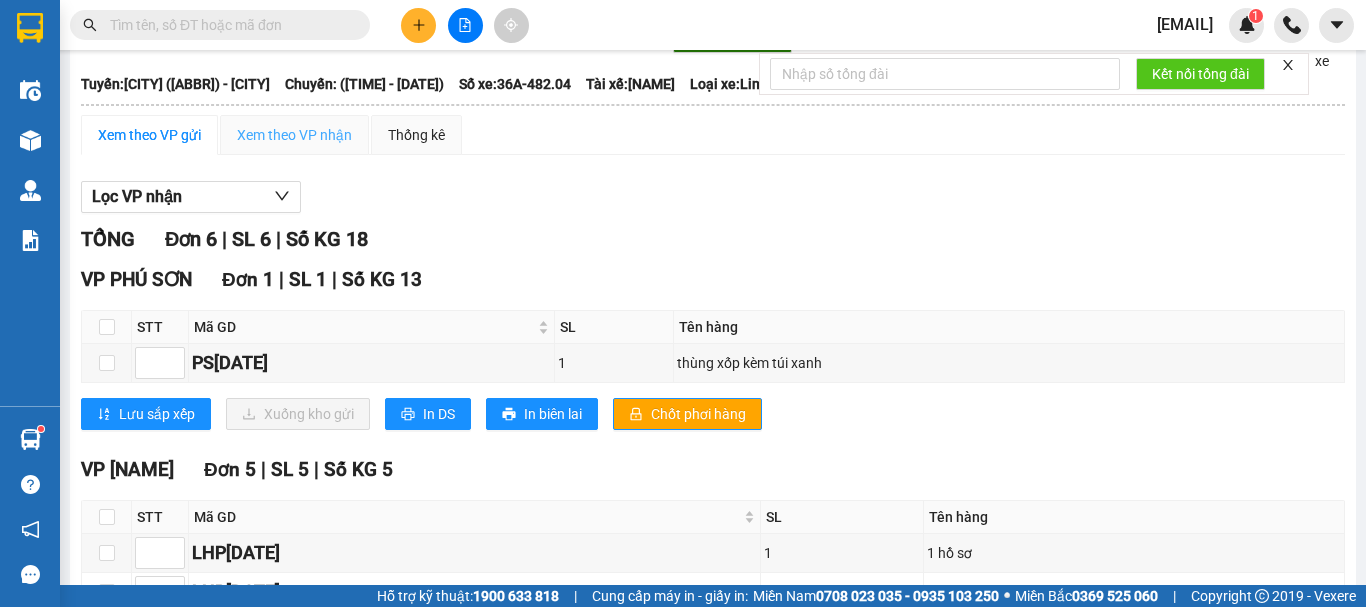 scroll, scrollTop: 0, scrollLeft: 0, axis: both 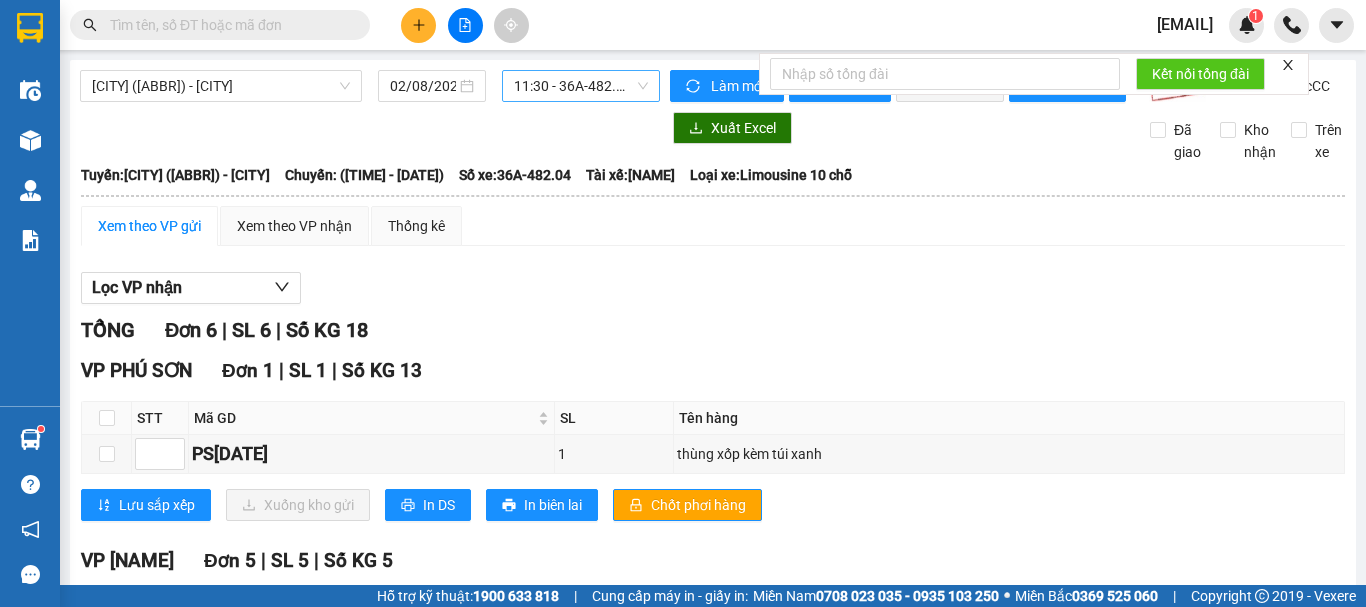 click on "Xem theo VP gửi" at bounding box center [149, 226] 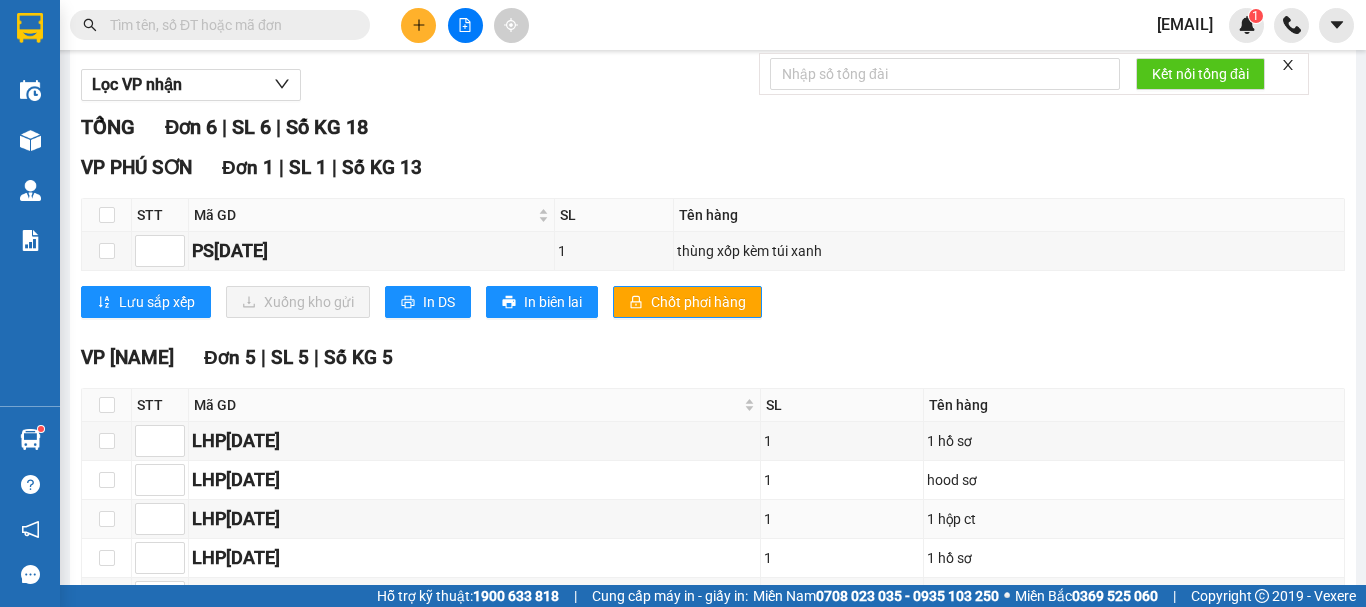 scroll, scrollTop: 155, scrollLeft: 0, axis: vertical 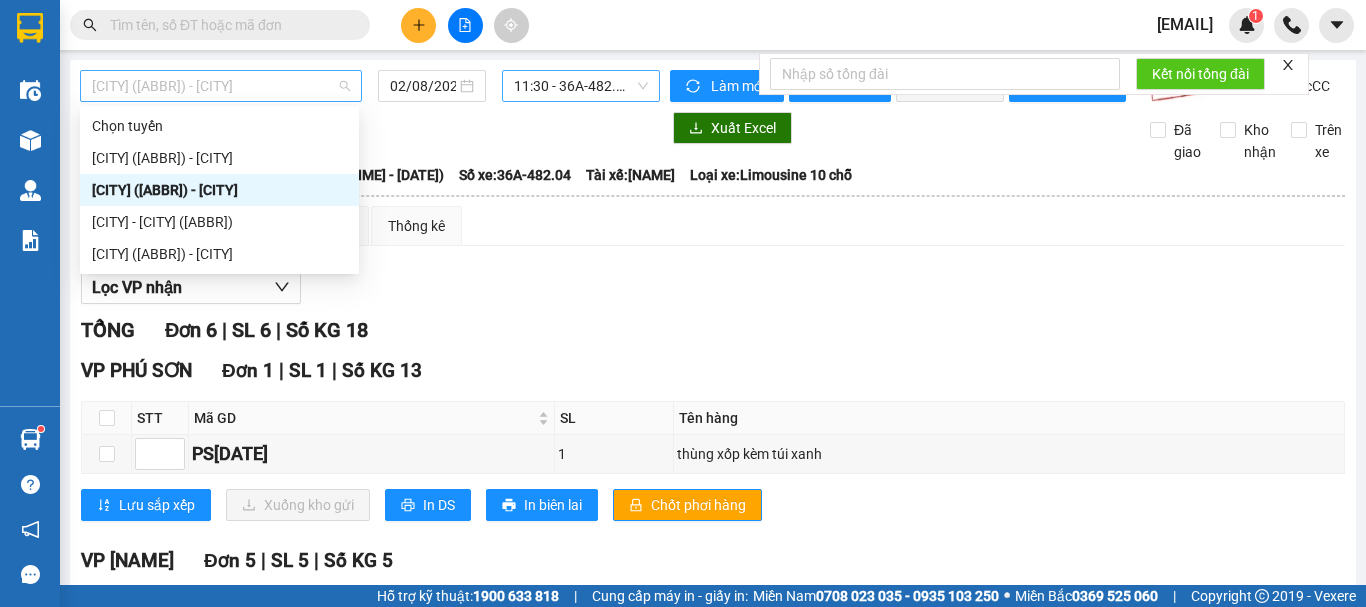 click on "[CITY] ([ABBR]) - [CITY]" at bounding box center (221, 86) 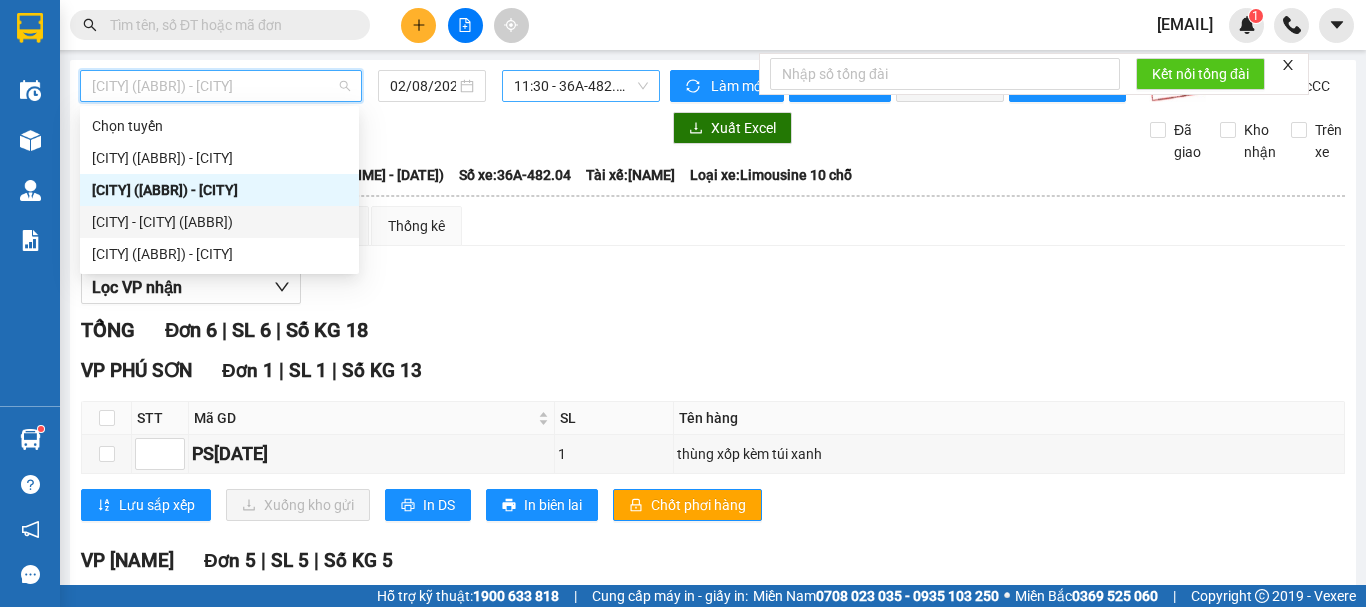 click on "[CITY] - [CITY] ([ABBR])" at bounding box center (219, 222) 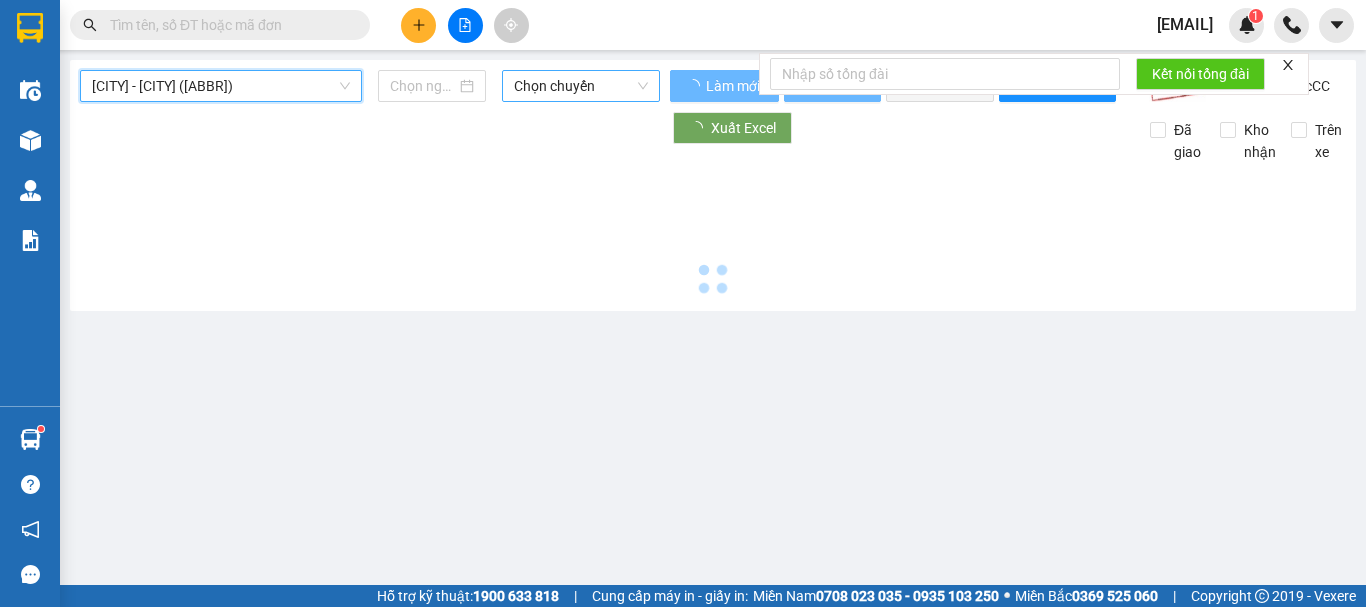 type on "02/08/2025" 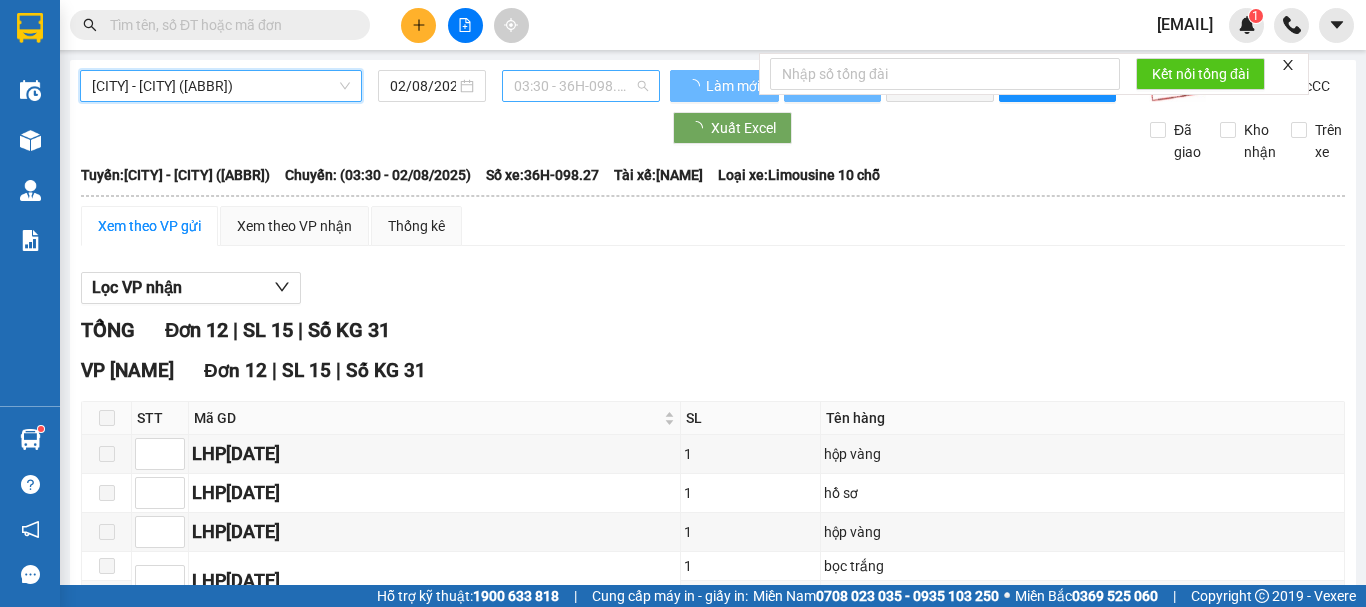 click on "03:30     - 36H-098.27" at bounding box center [581, 86] 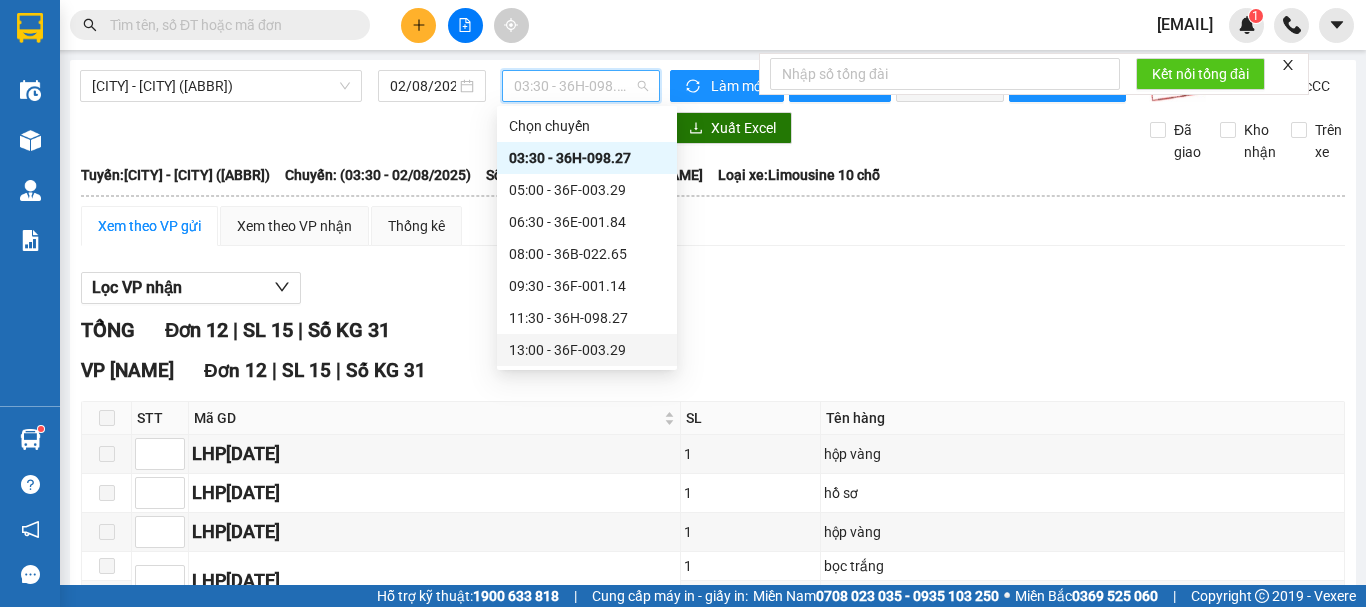 click on "13:00     - 36F-003.29" at bounding box center (587, 350) 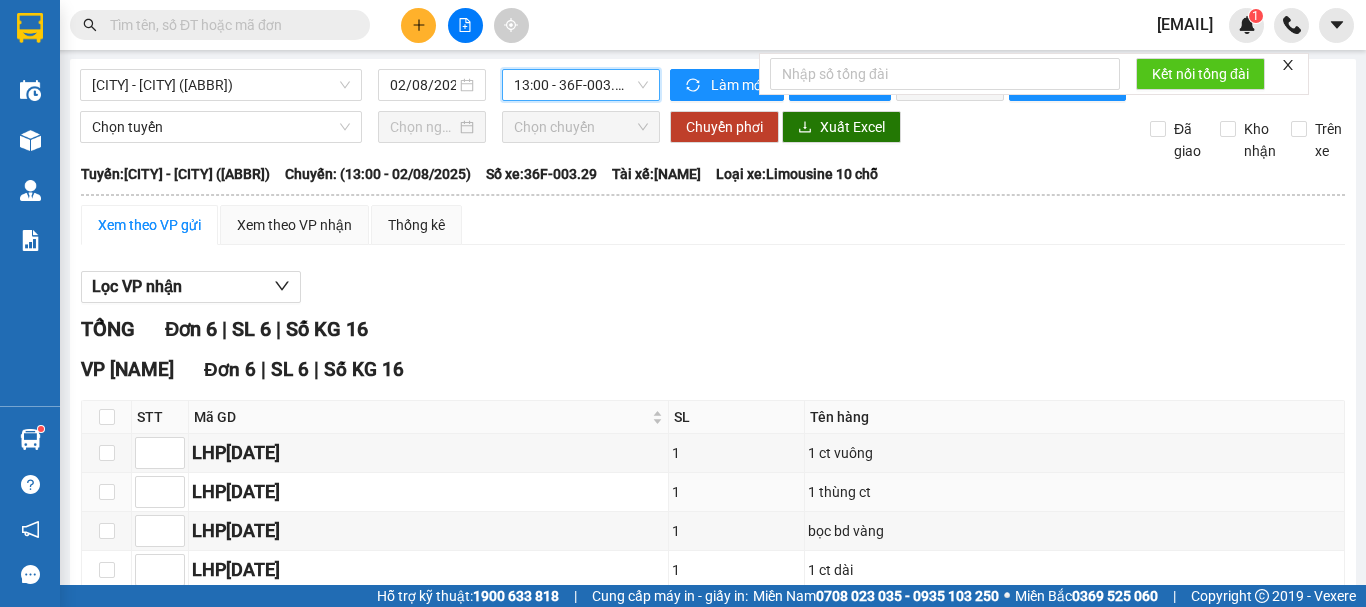 scroll, scrollTop: 0, scrollLeft: 0, axis: both 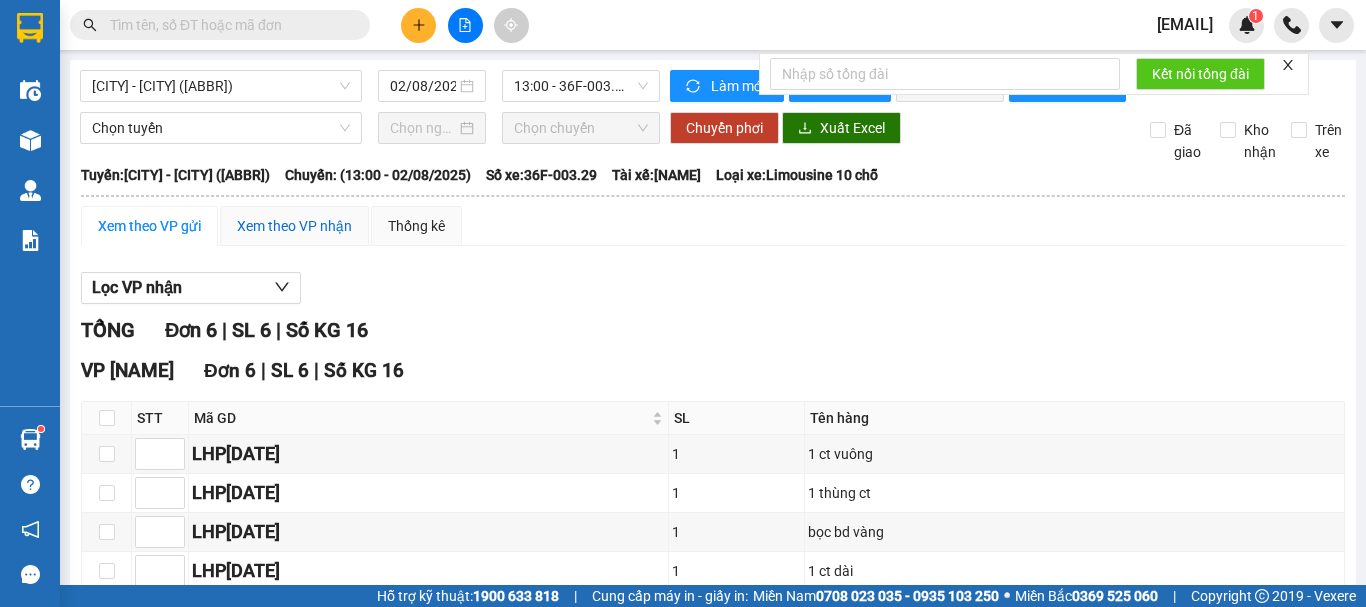 click on "Xem theo VP nhận" at bounding box center (294, 226) 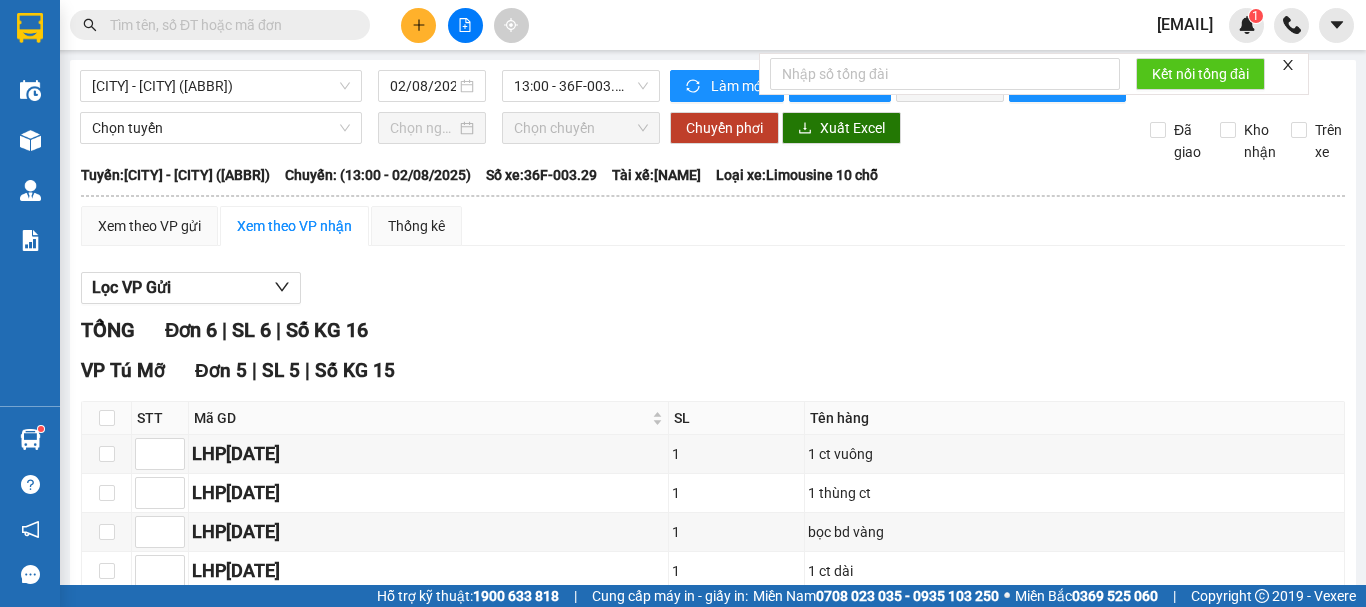 scroll, scrollTop: 355, scrollLeft: 0, axis: vertical 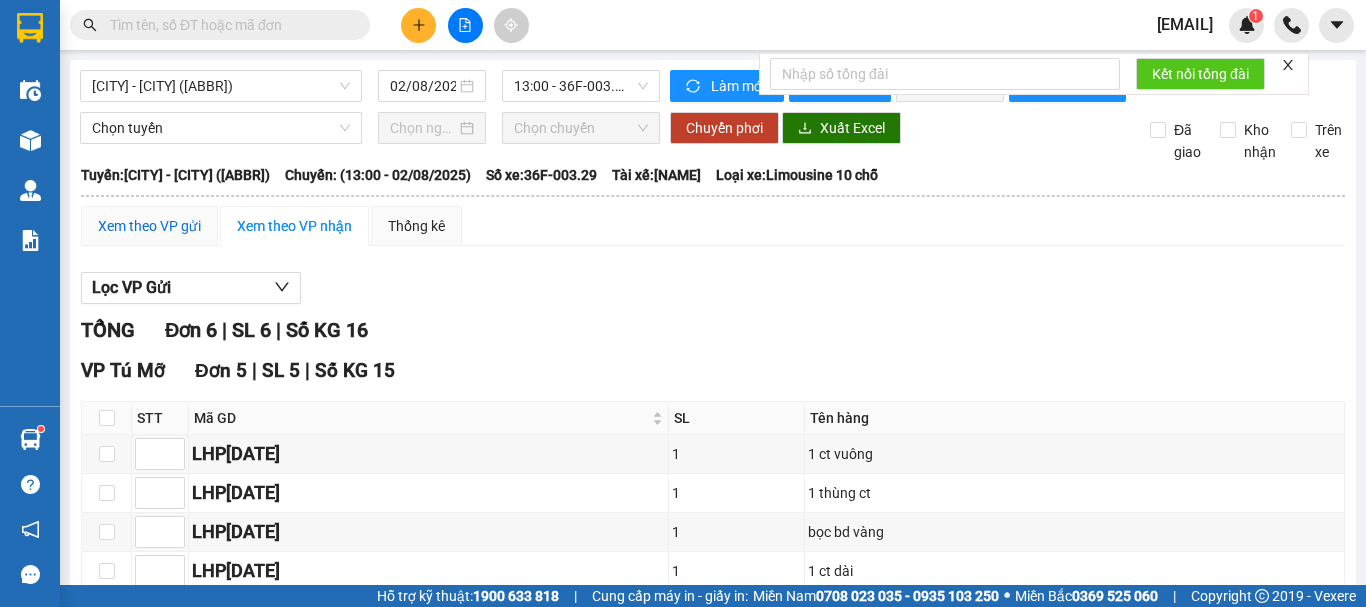 click on "Xem theo VP gửi" at bounding box center [149, 226] 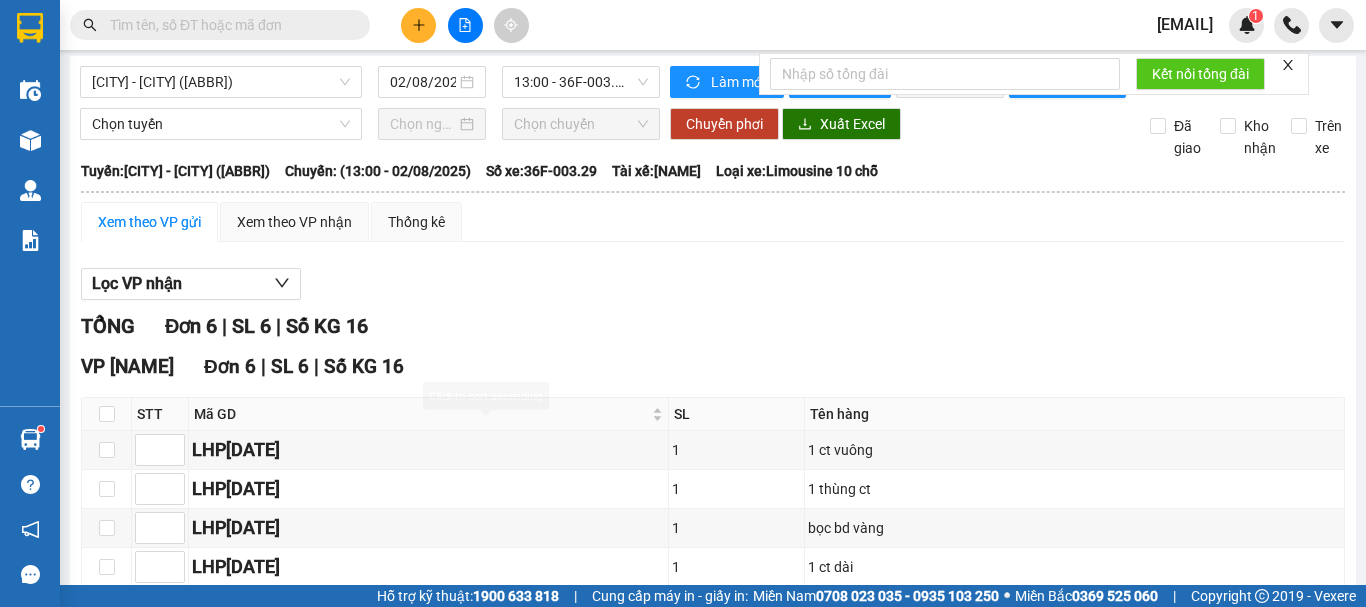 scroll, scrollTop: 0, scrollLeft: 0, axis: both 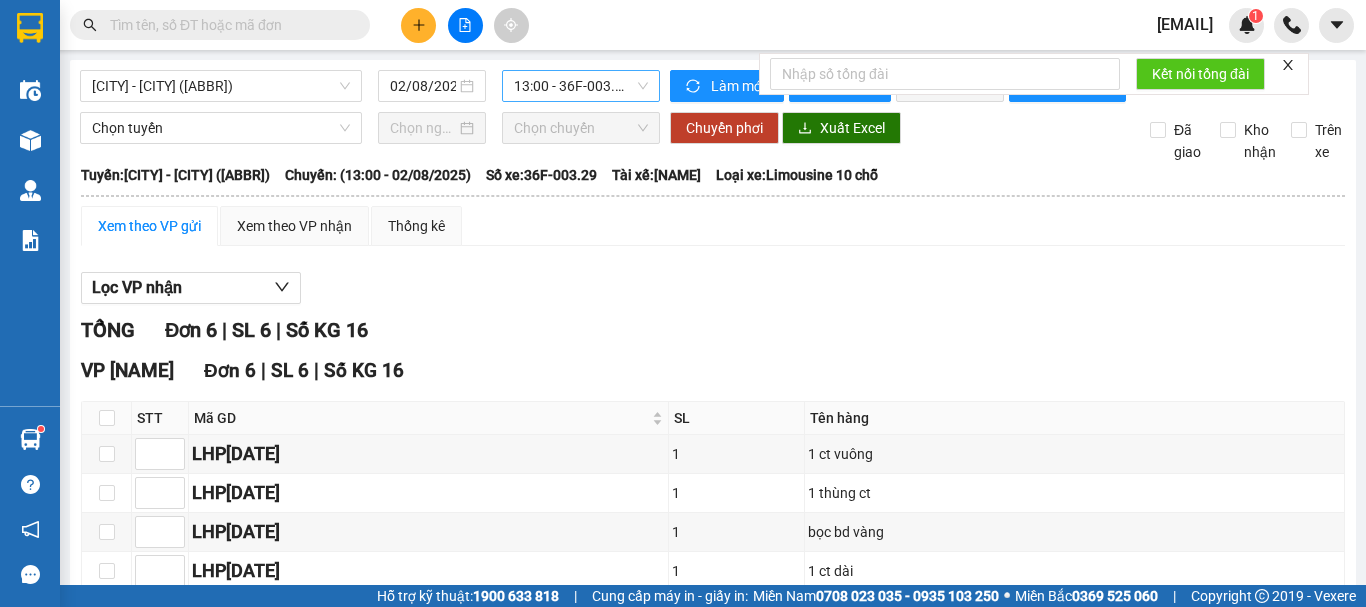 click on "13:00     - 36F-003.29" at bounding box center [581, 86] 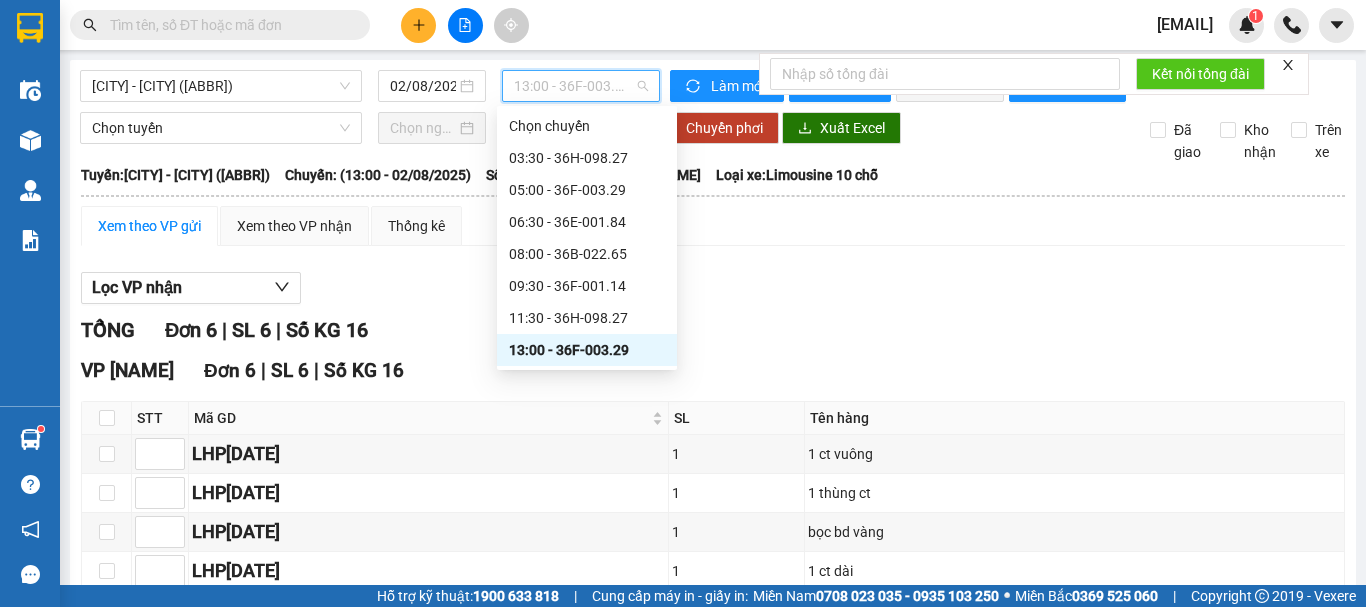 click on "13:00     - 36F-003.29" at bounding box center [587, 350] 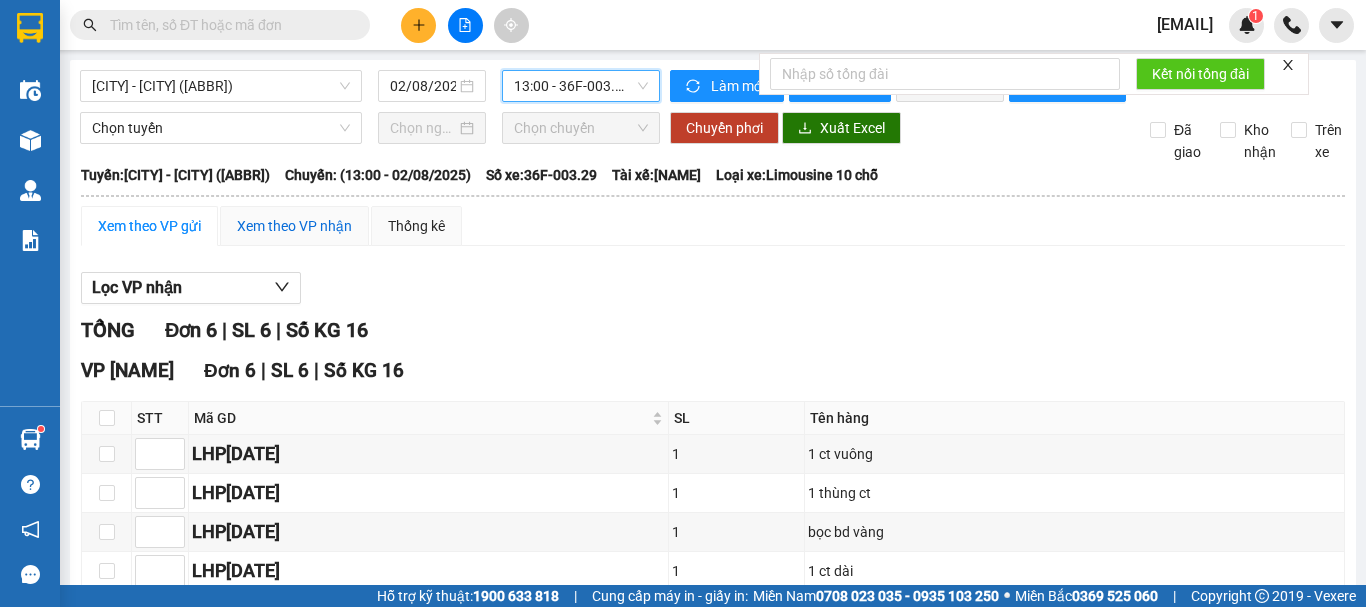 click on "Xem theo VP nhận" at bounding box center (294, 226) 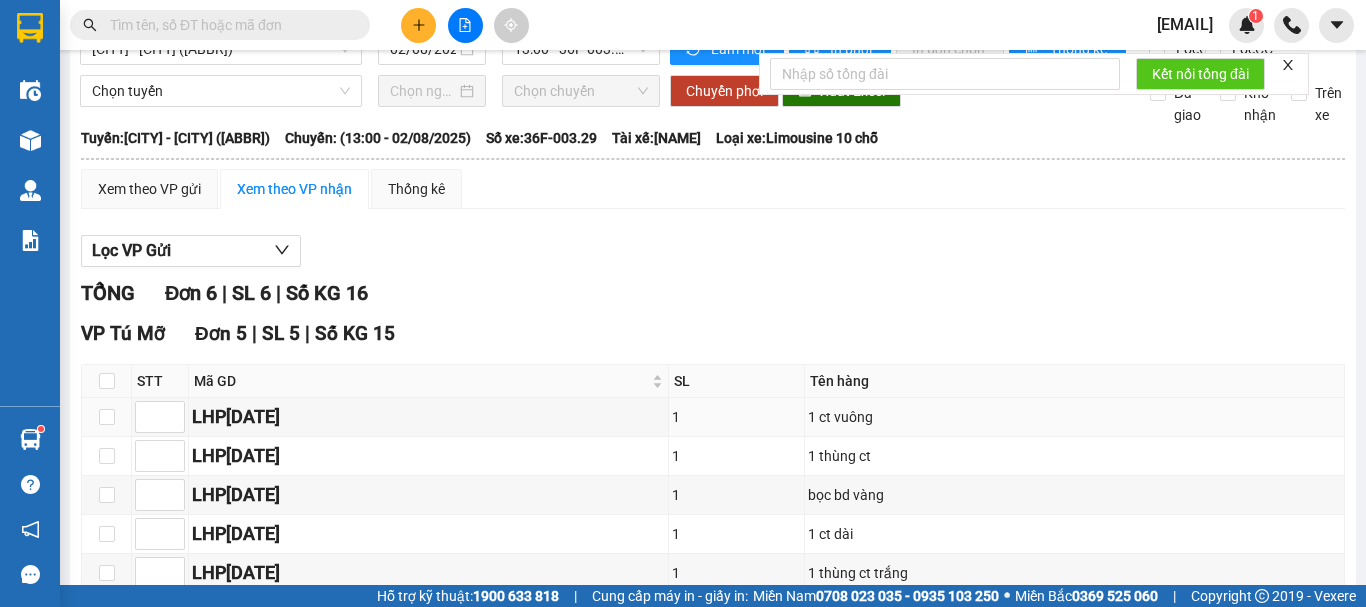 scroll, scrollTop: 0, scrollLeft: 0, axis: both 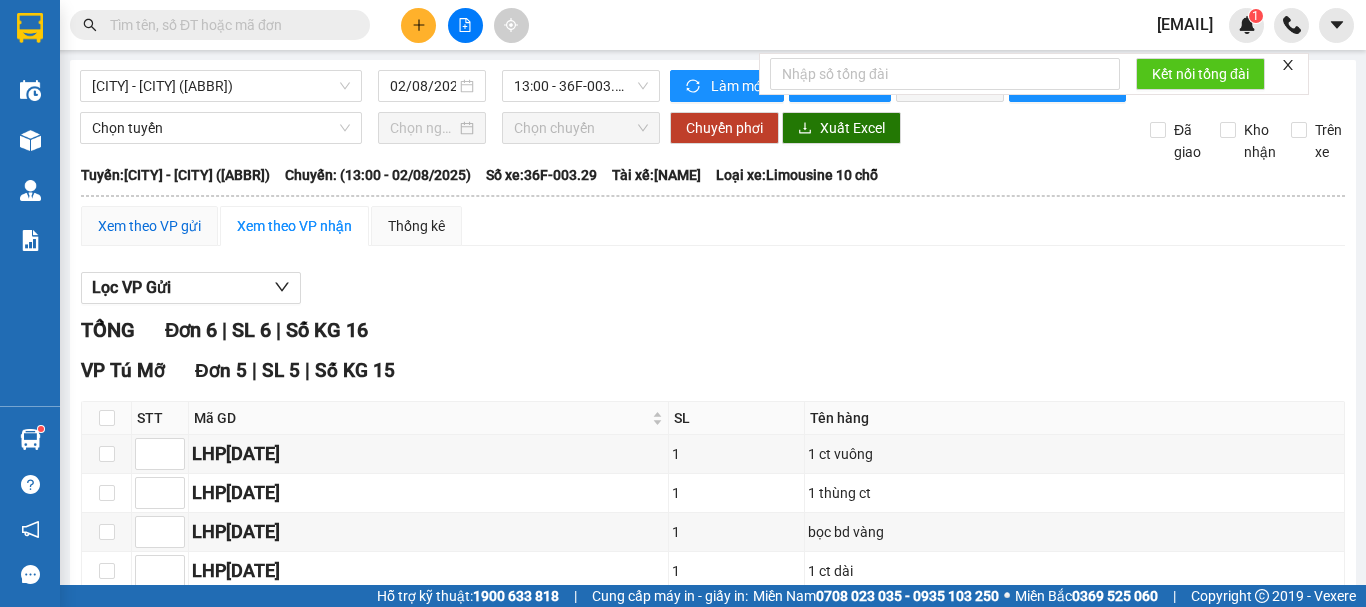 click on "Xem theo VP gửi" at bounding box center [149, 226] 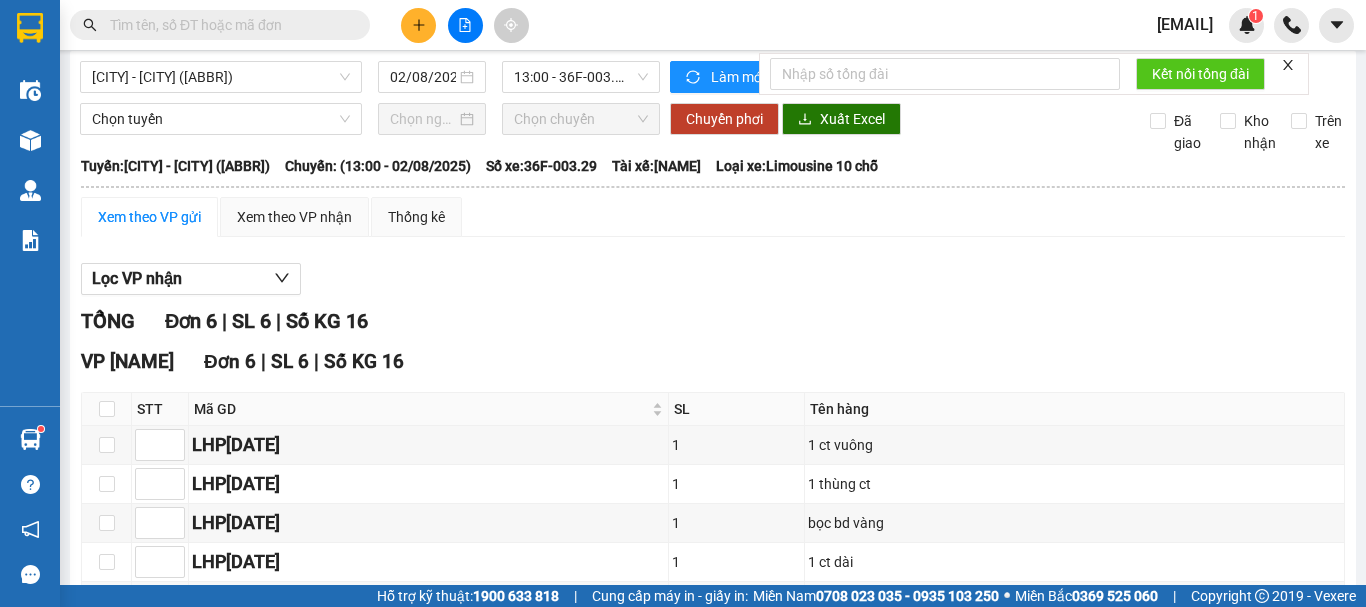 scroll, scrollTop: 0, scrollLeft: 0, axis: both 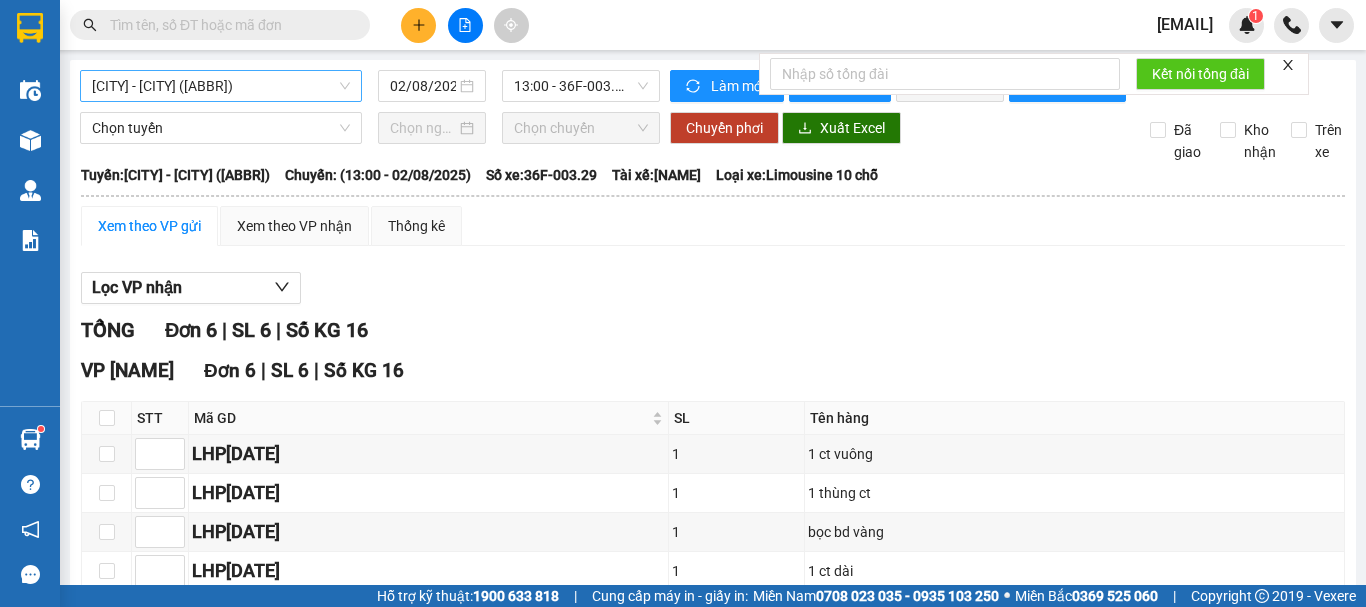 click on "[CITY] - [CITY] ([ABBR])" at bounding box center (221, 86) 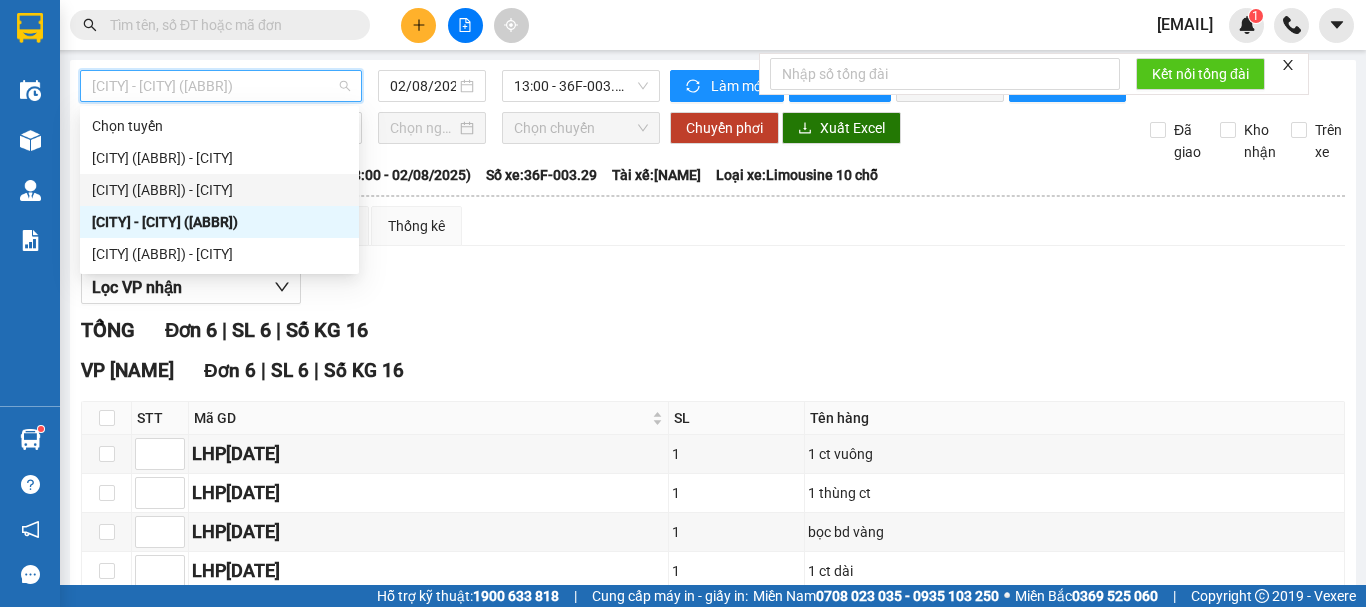 click on "[CITY] ([ABBR]) - [CITY]" at bounding box center [219, 190] 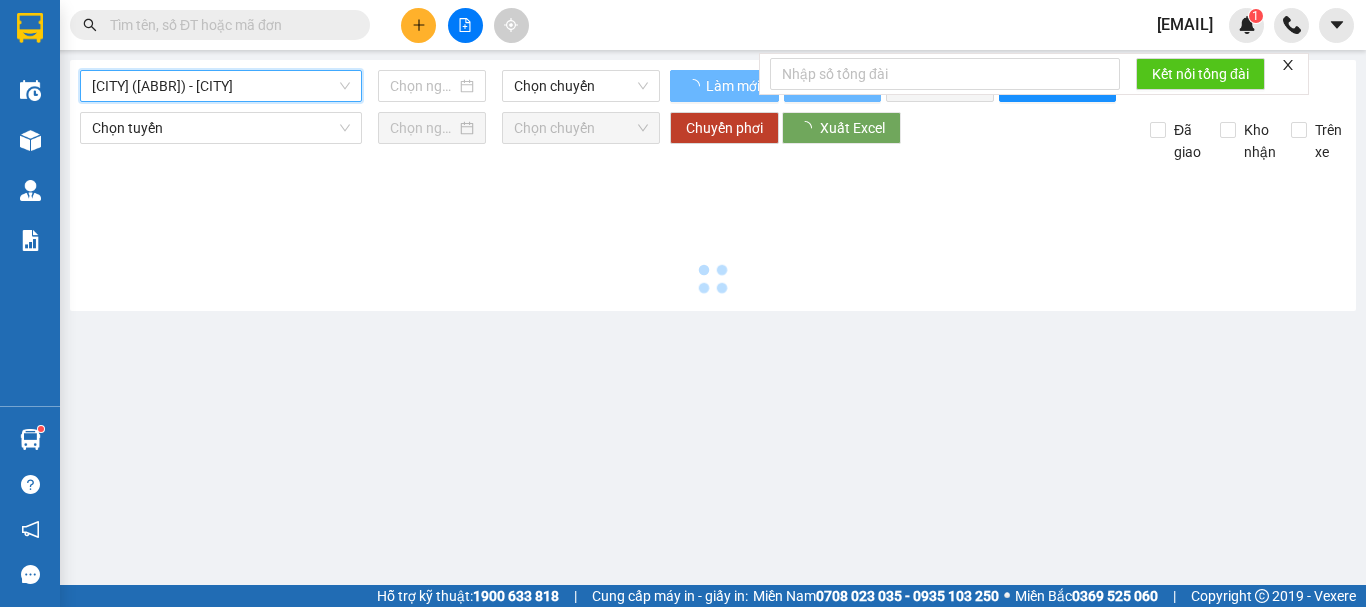 type on "02/08/2025" 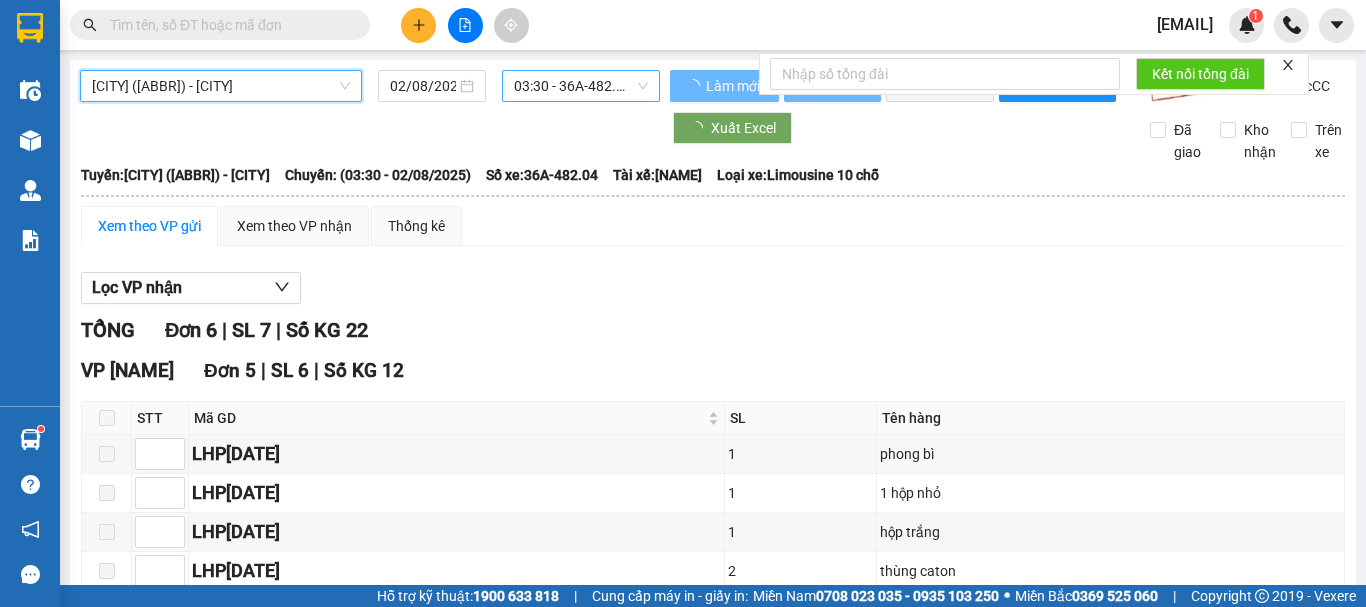 click on "[TIME] - [PLATE]" at bounding box center [581, 86] 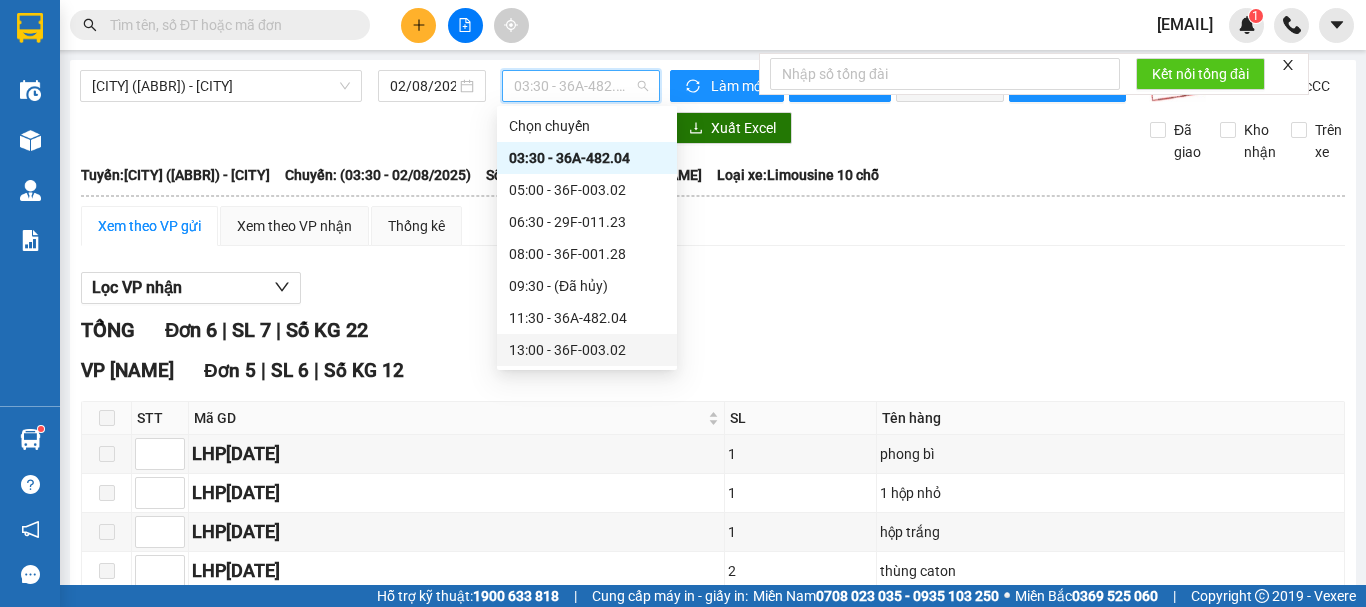 click on "[TIME] - [PLATE]" at bounding box center (587, 350) 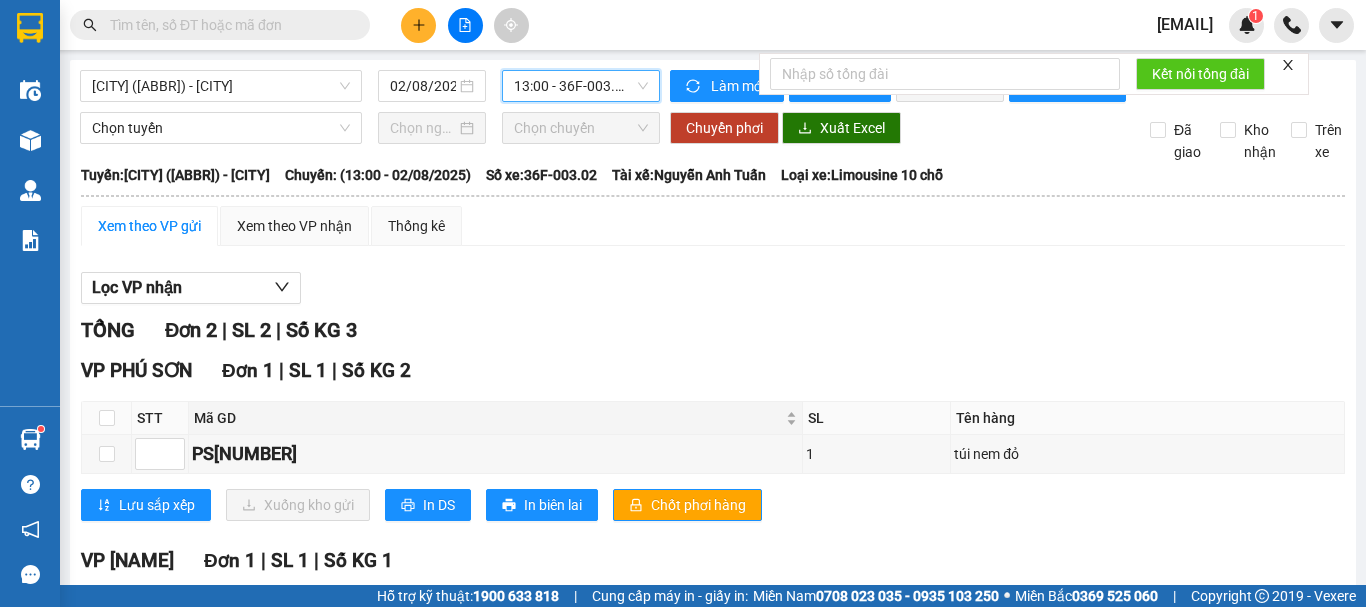 scroll, scrollTop: 100, scrollLeft: 0, axis: vertical 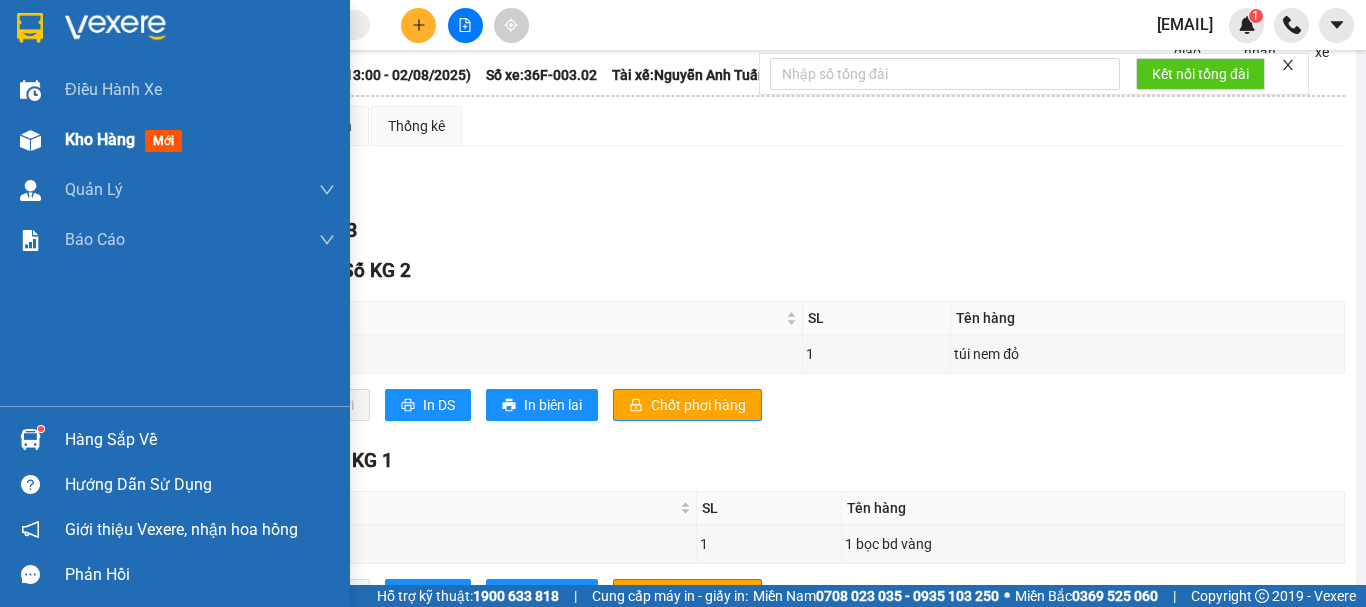 click on "Kho hàng" at bounding box center [100, 139] 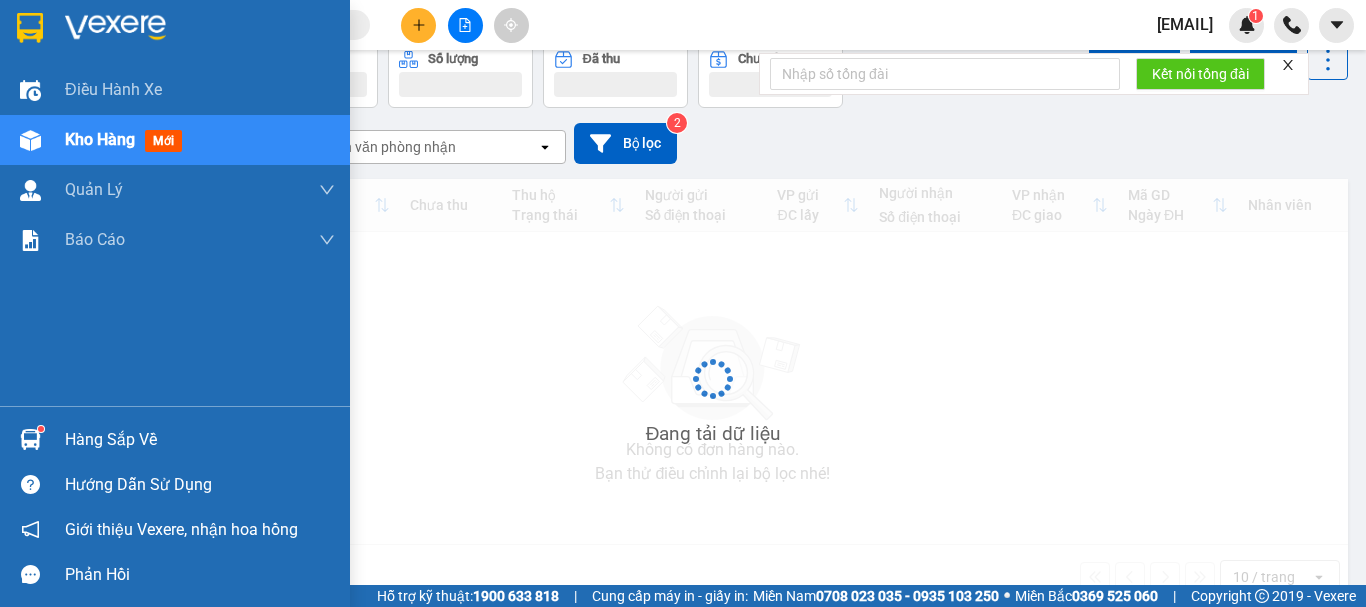 scroll, scrollTop: 0, scrollLeft: 0, axis: both 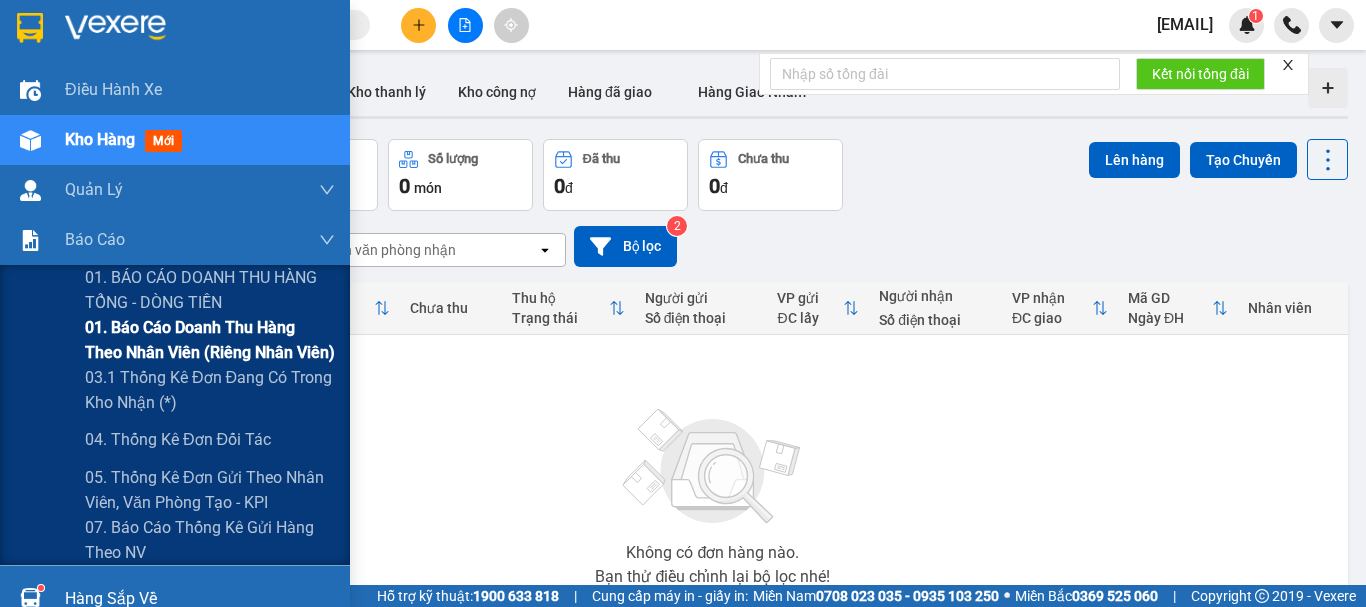 click on "01. Báo cáo doanh thu hàng theo nhân viên (riêng nhân viên)" at bounding box center [210, 340] 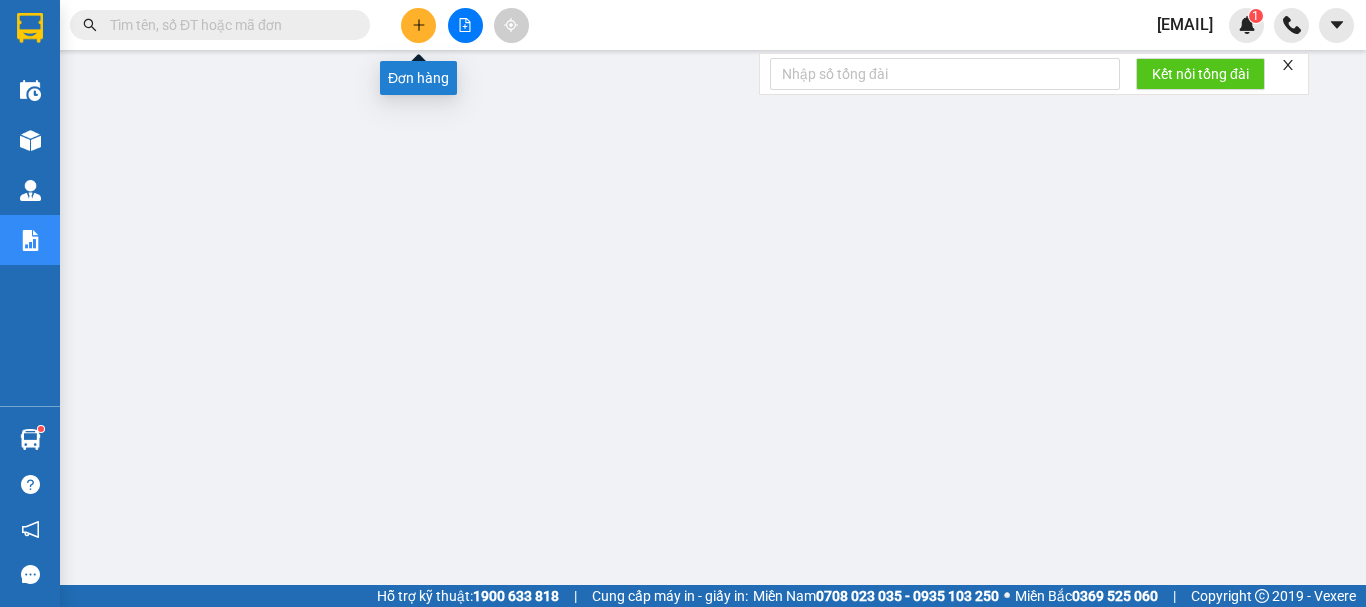 click 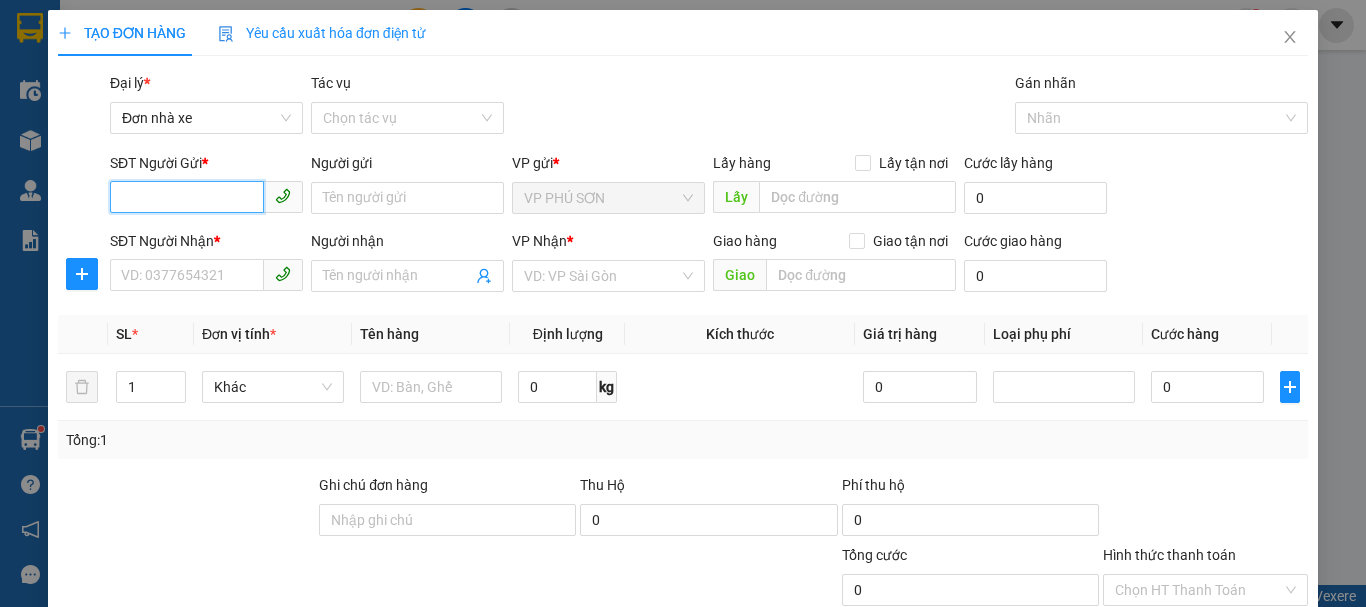 click on "SĐT Người Gửi  *" at bounding box center [187, 197] 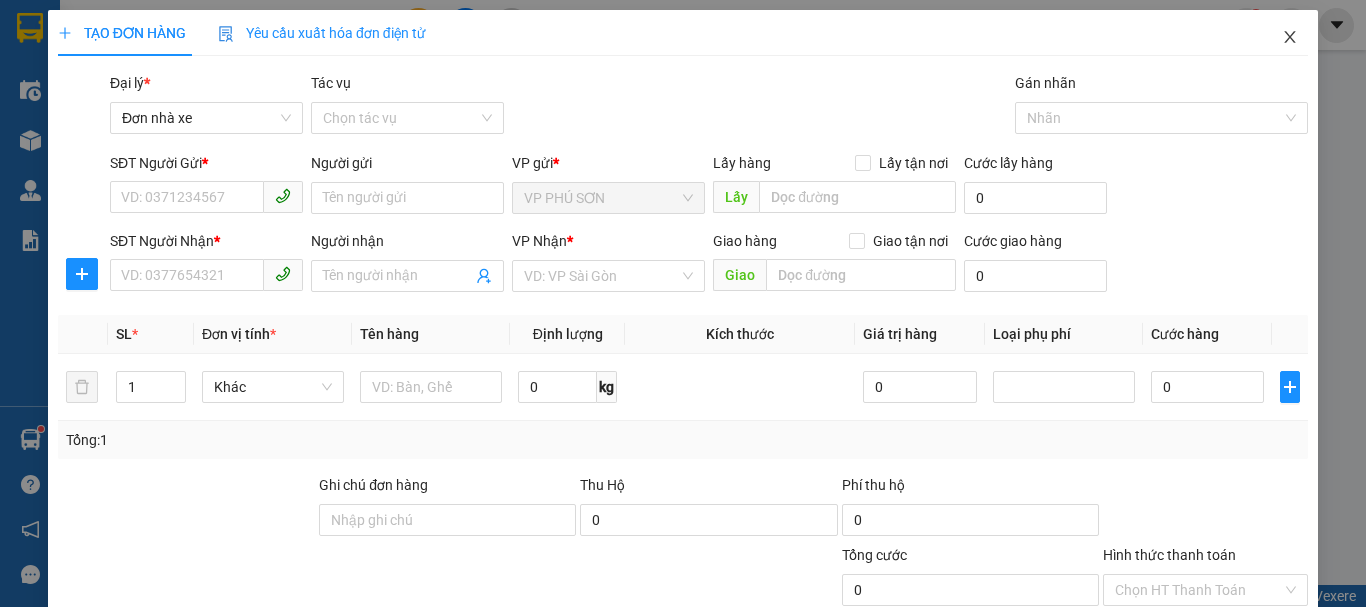 click 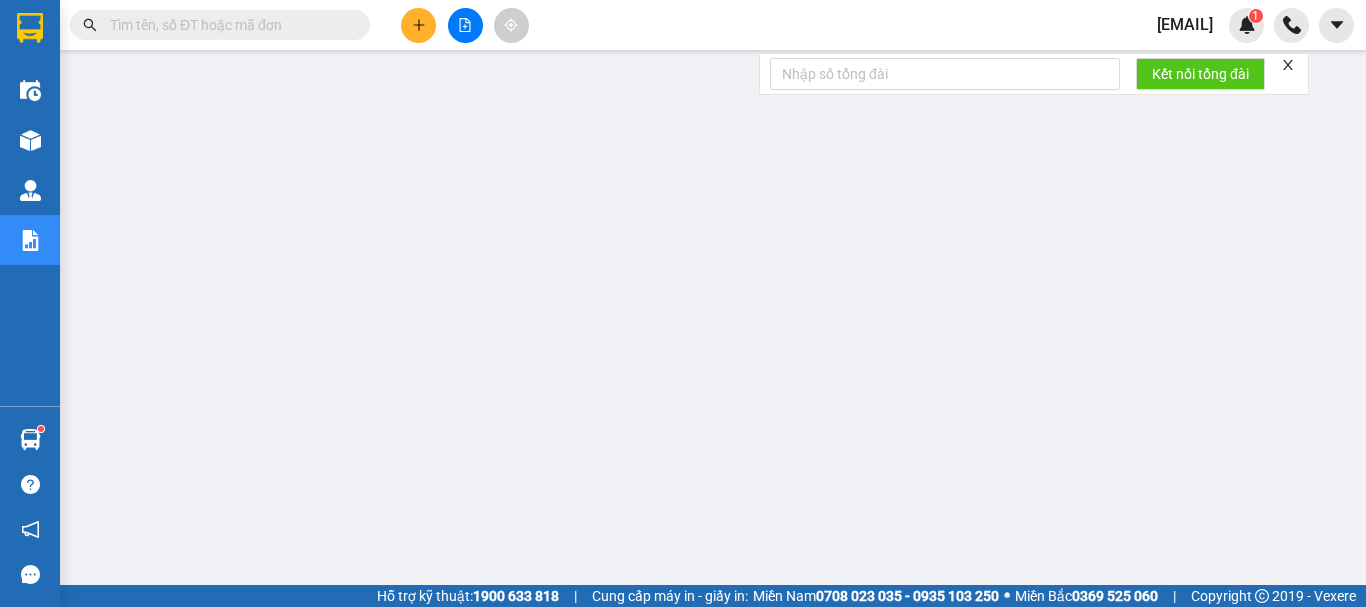 click on "[EMAIL]" at bounding box center (1185, 24) 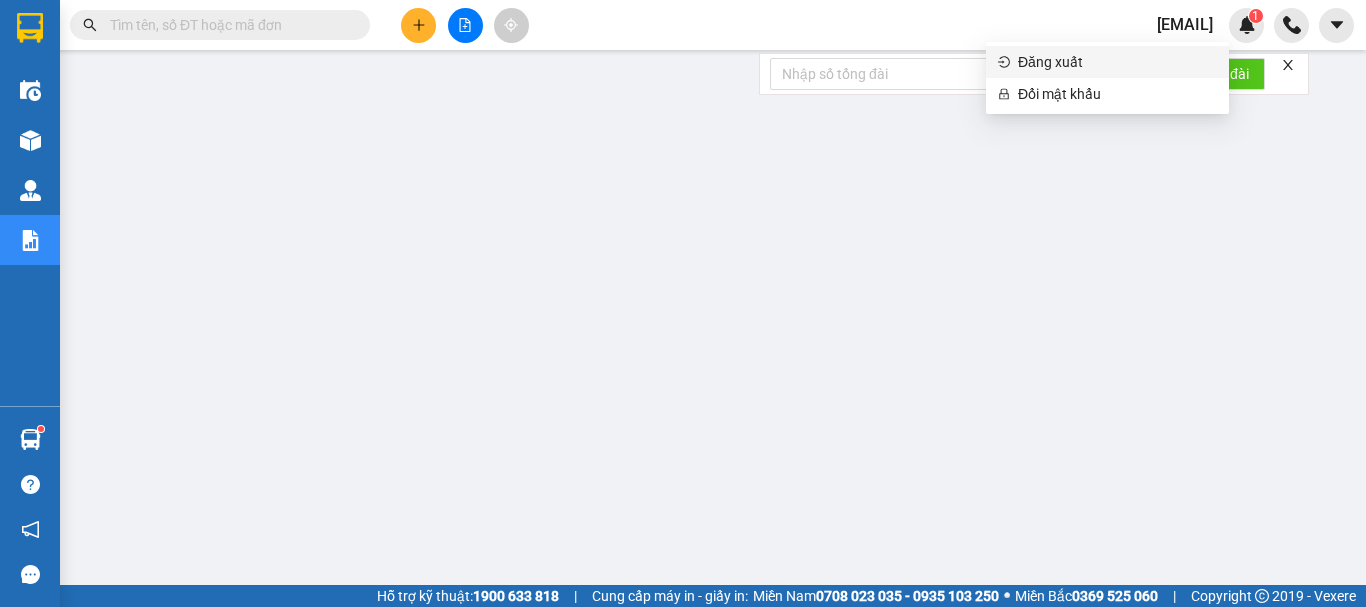 click on "Đăng xuất" at bounding box center (1117, 62) 